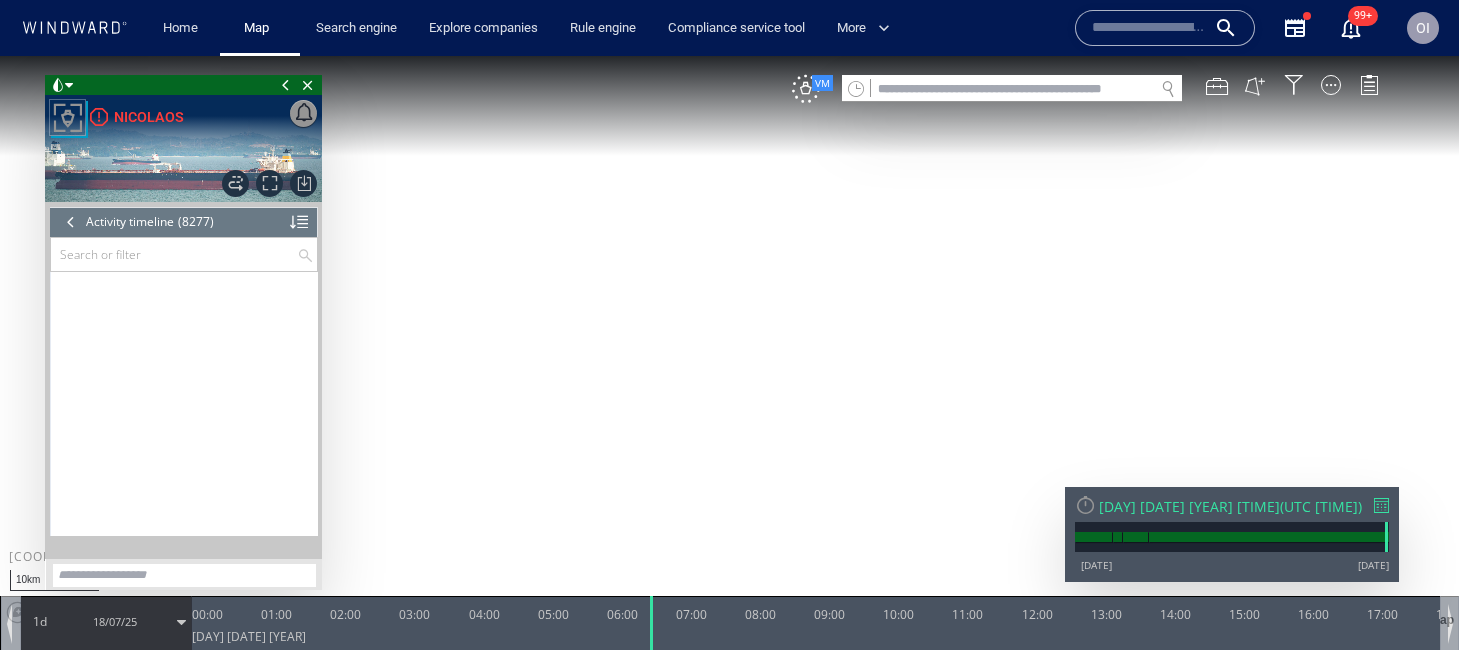 scroll, scrollTop: 0, scrollLeft: 0, axis: both 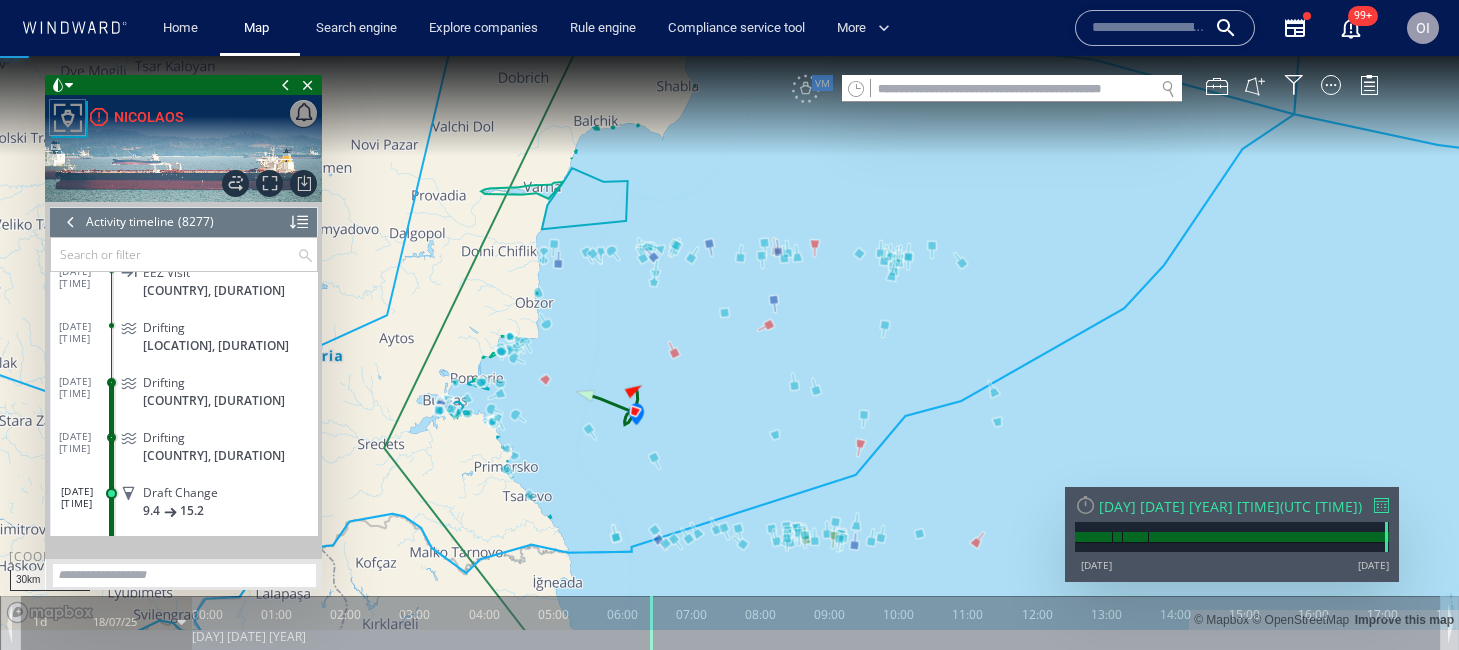 click on "VM" at bounding box center (1095, 89) 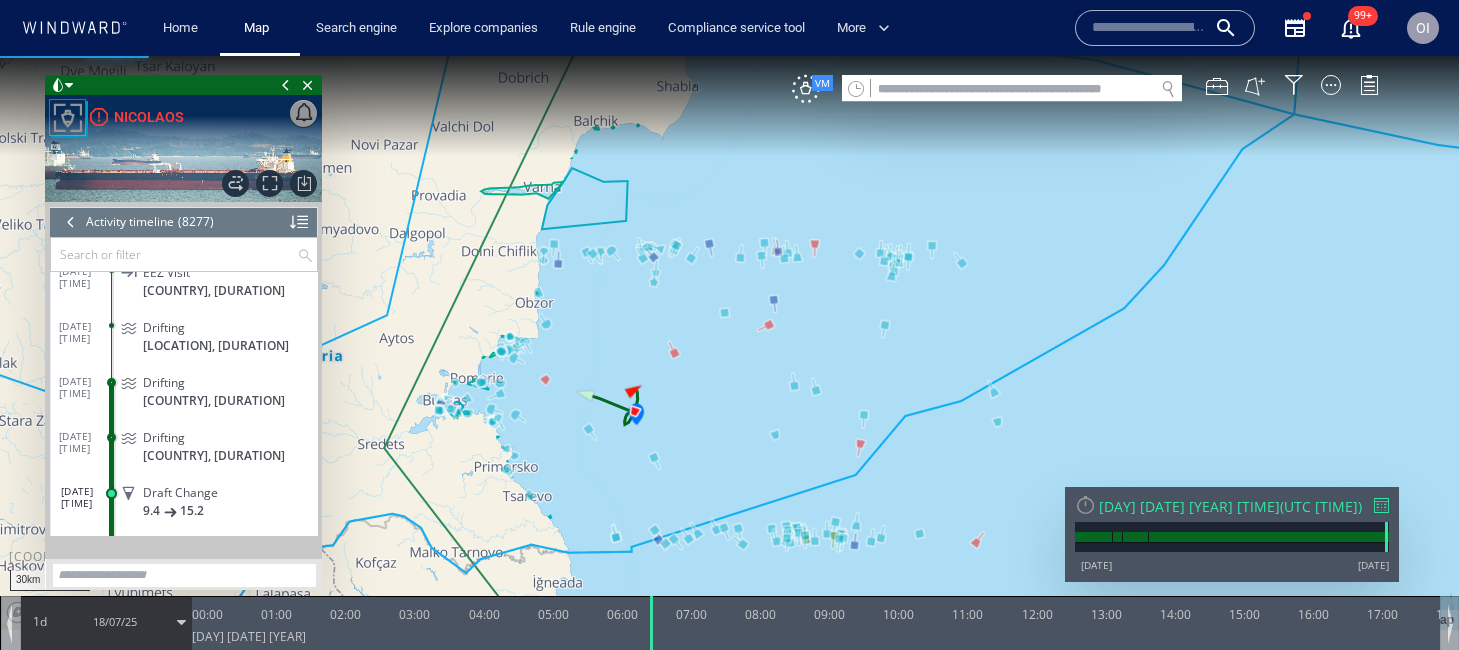 click on "VM" at bounding box center (806, 89) 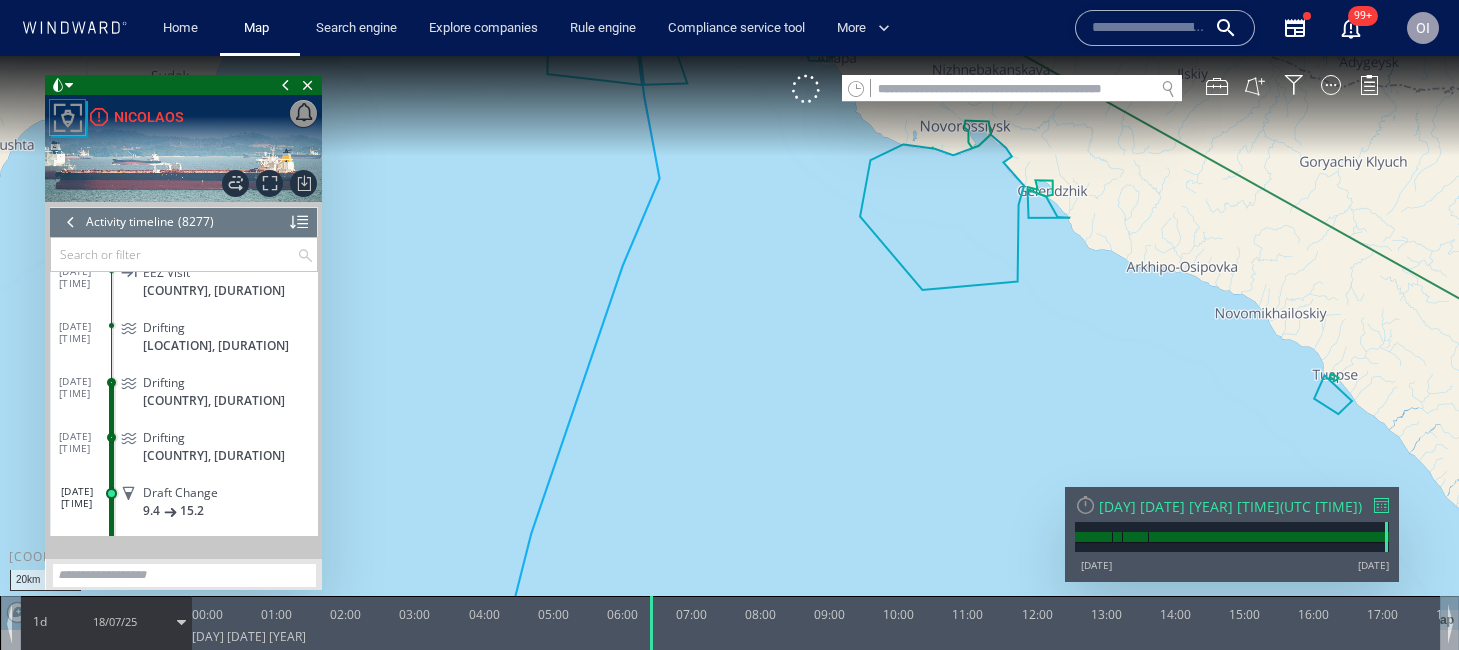 scroll, scrollTop: 442874, scrollLeft: 0, axis: vertical 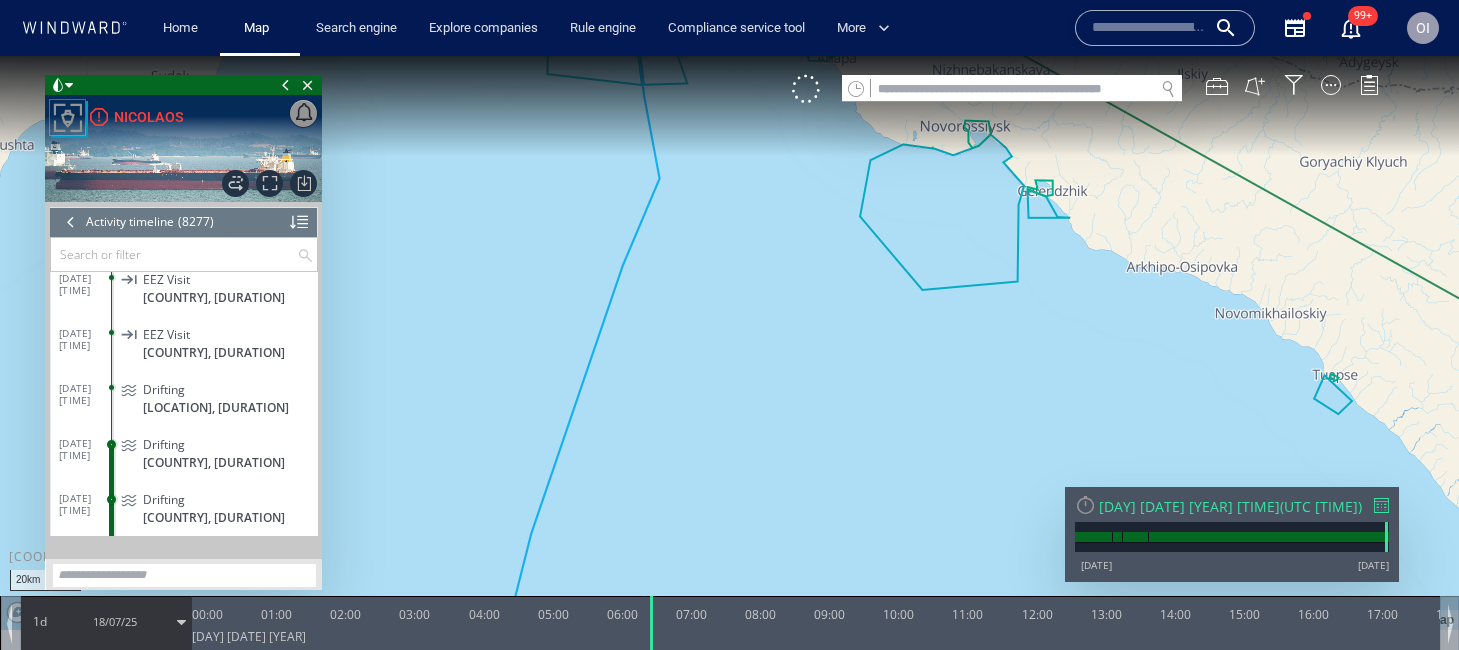 click on "18/07/25" at bounding box center (114, 622) 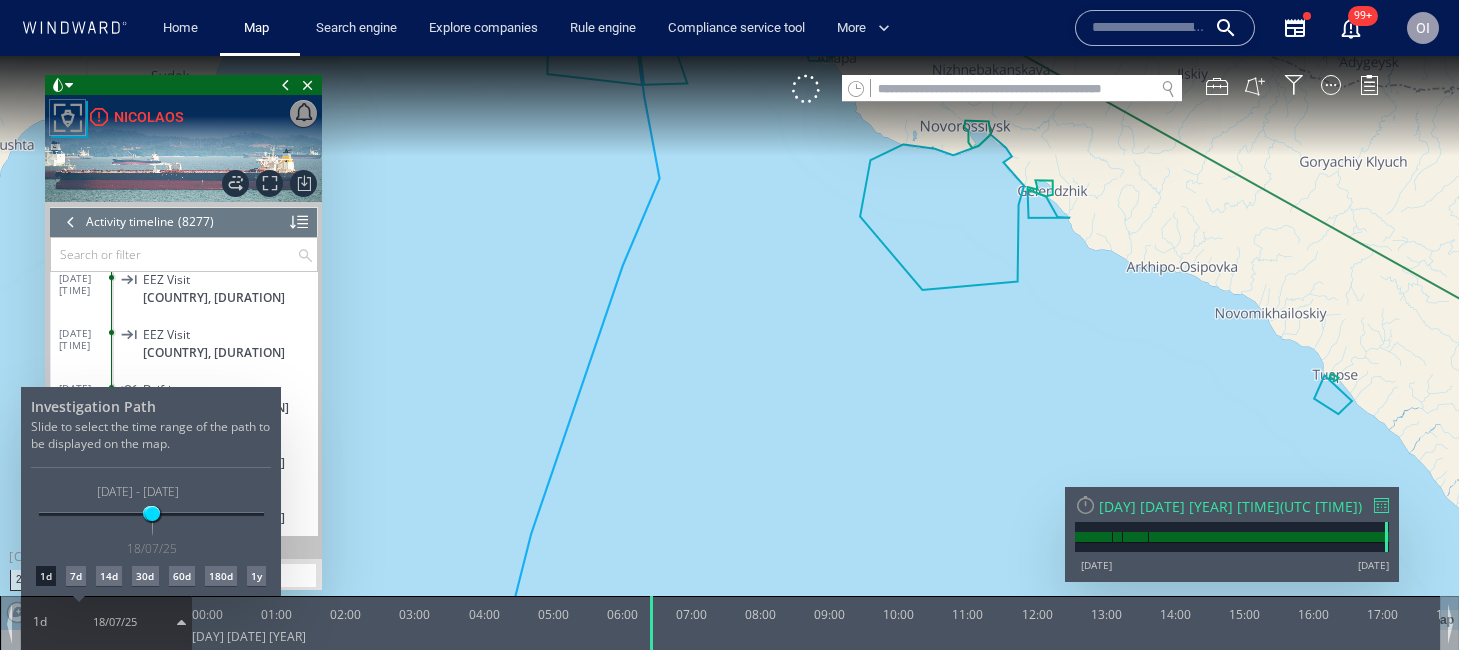 click on "7d" at bounding box center (76, 576) 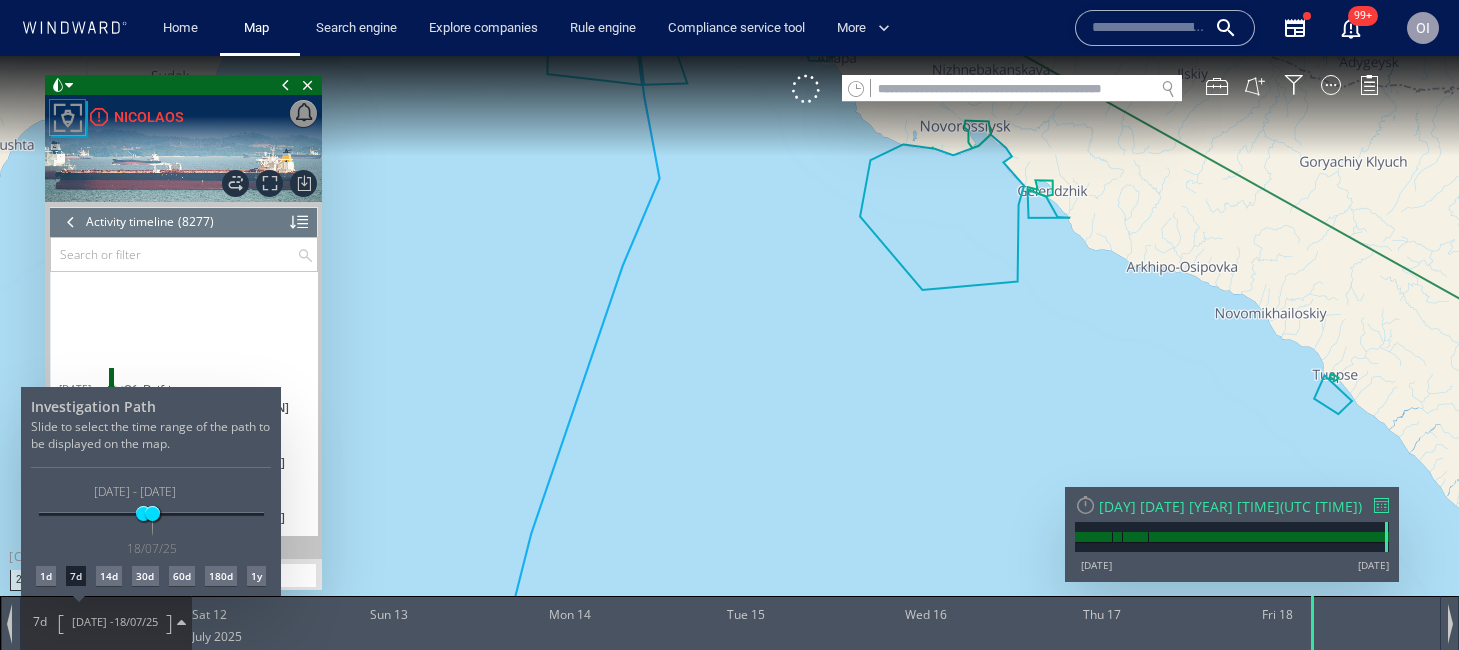 scroll, scrollTop: 443135, scrollLeft: 0, axis: vertical 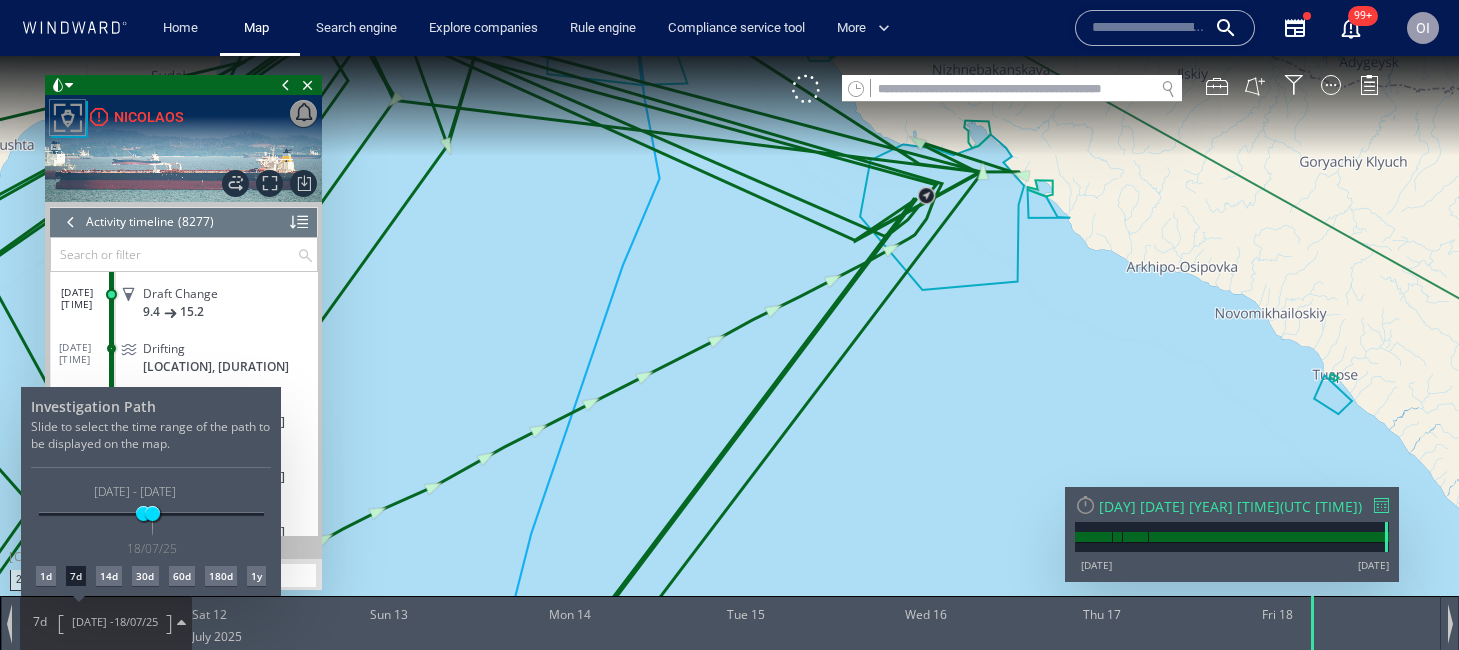 drag, startPoint x: 946, startPoint y: 272, endPoint x: 946, endPoint y: 329, distance: 57 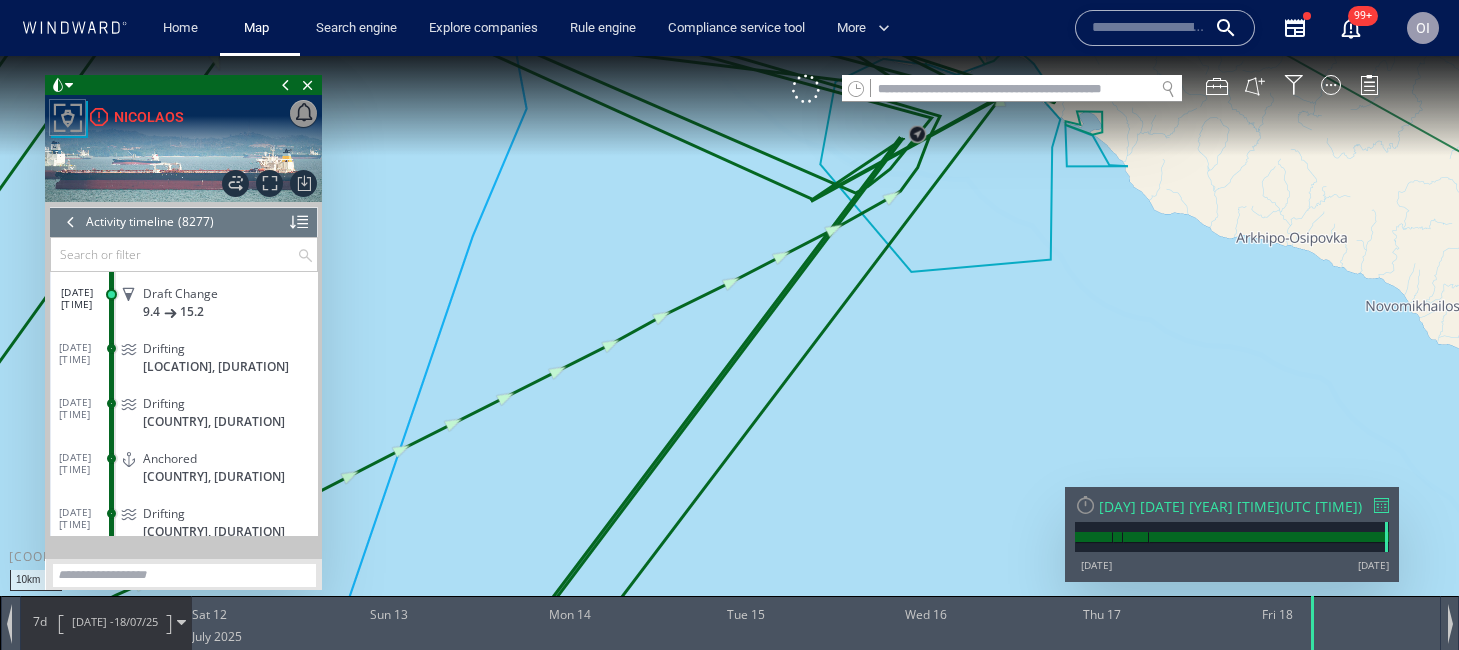 drag, startPoint x: 945, startPoint y: 330, endPoint x: 945, endPoint y: 478, distance: 148 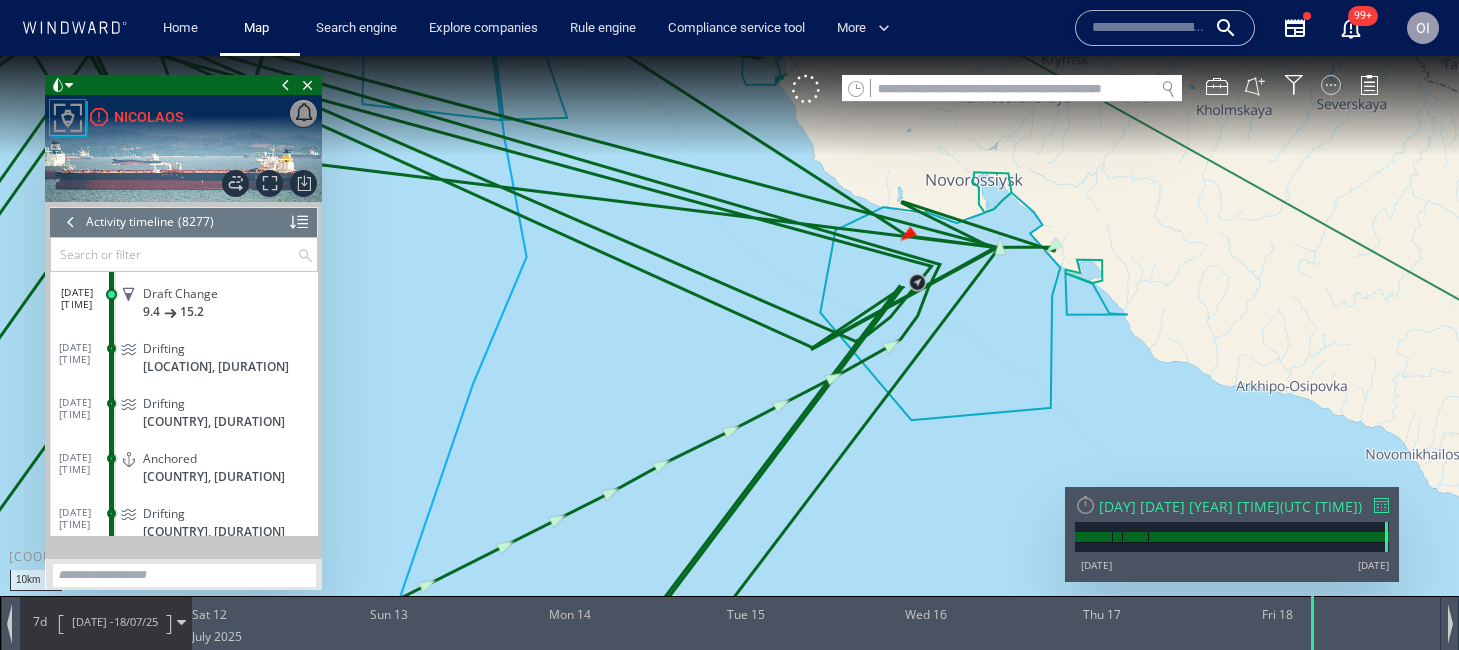 click at bounding box center [1331, 85] 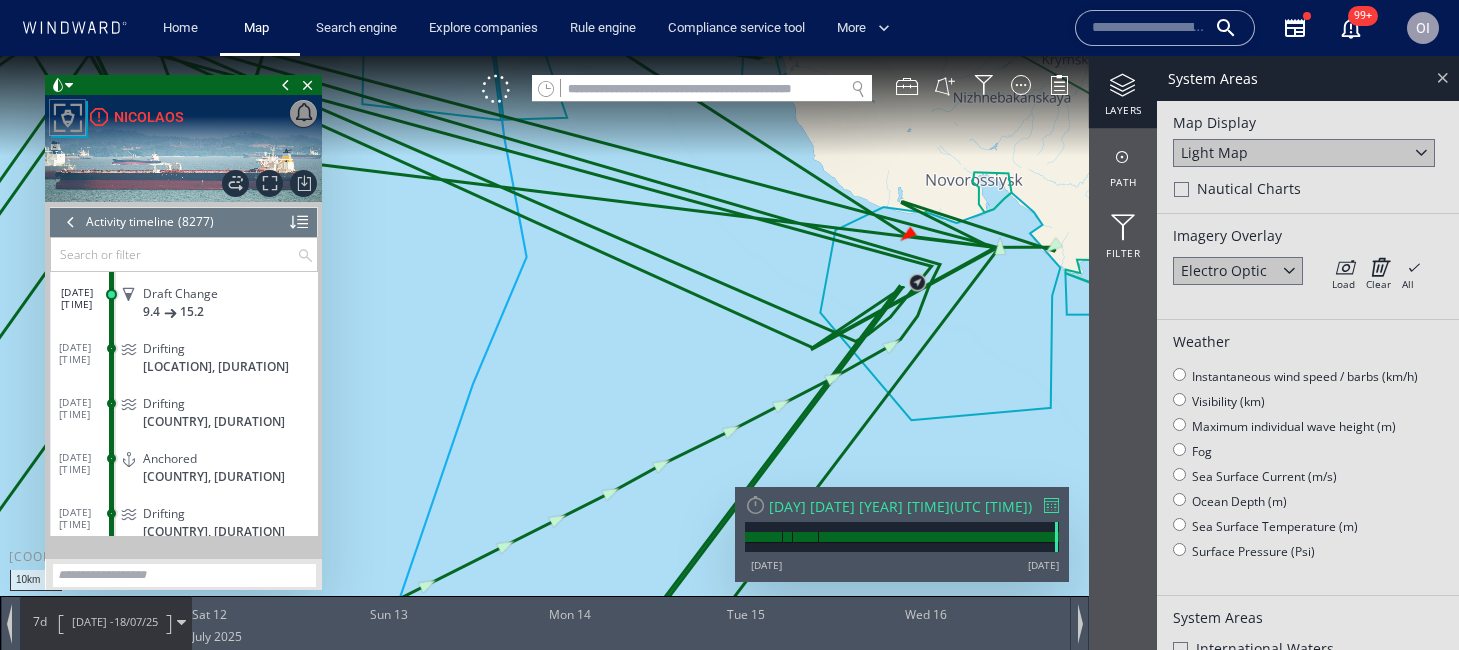 click 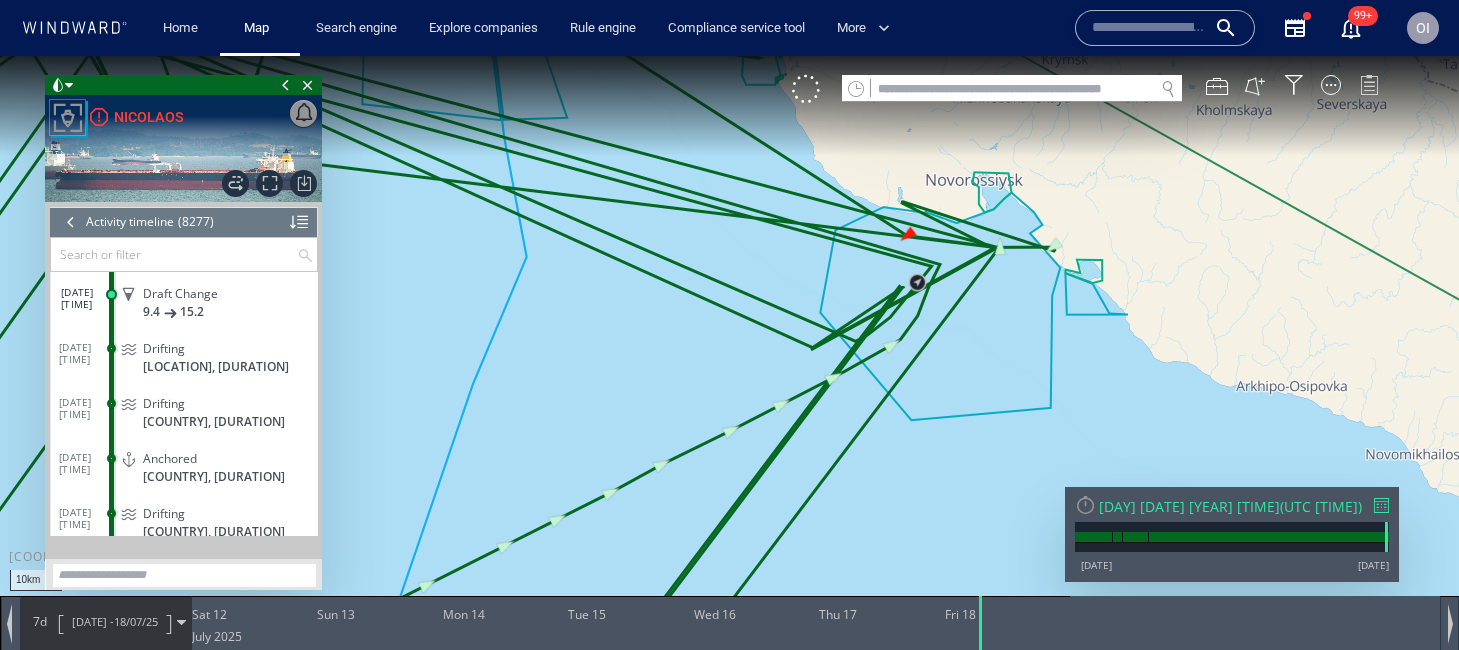 click at bounding box center (1369, 85) 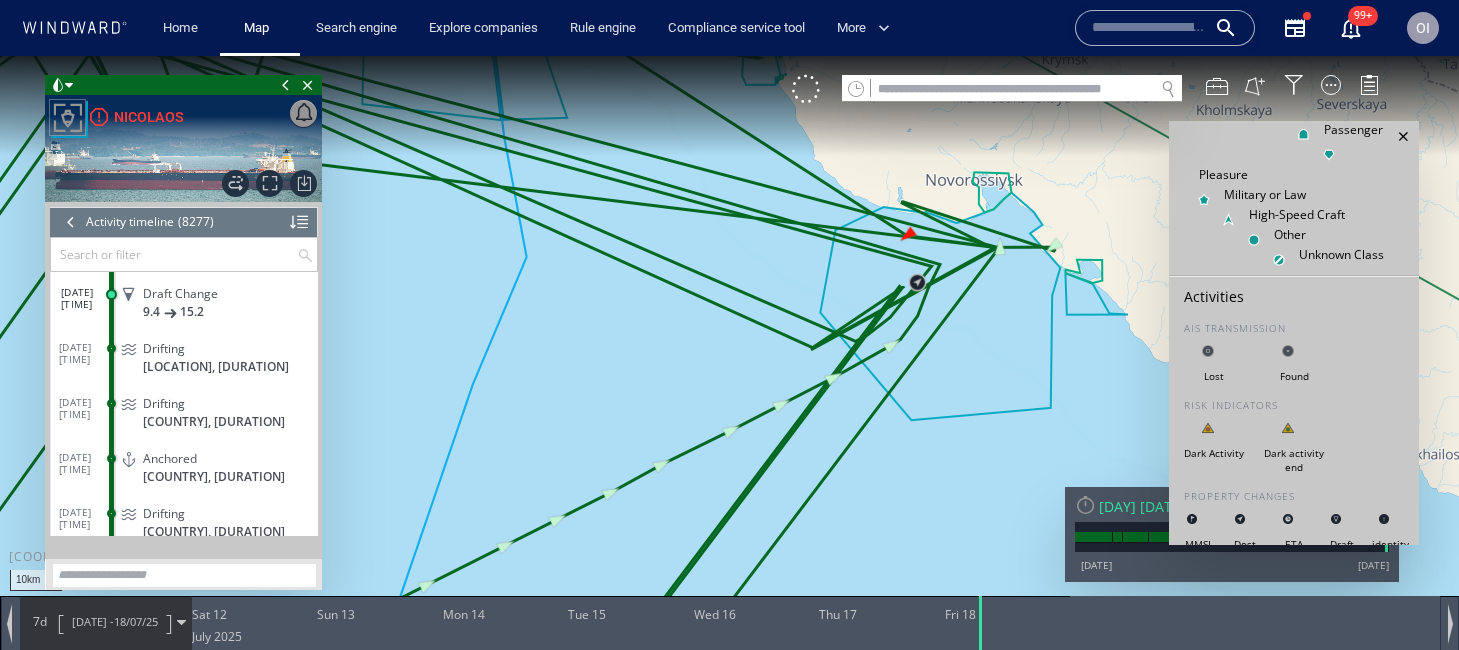 scroll, scrollTop: 155, scrollLeft: 0, axis: vertical 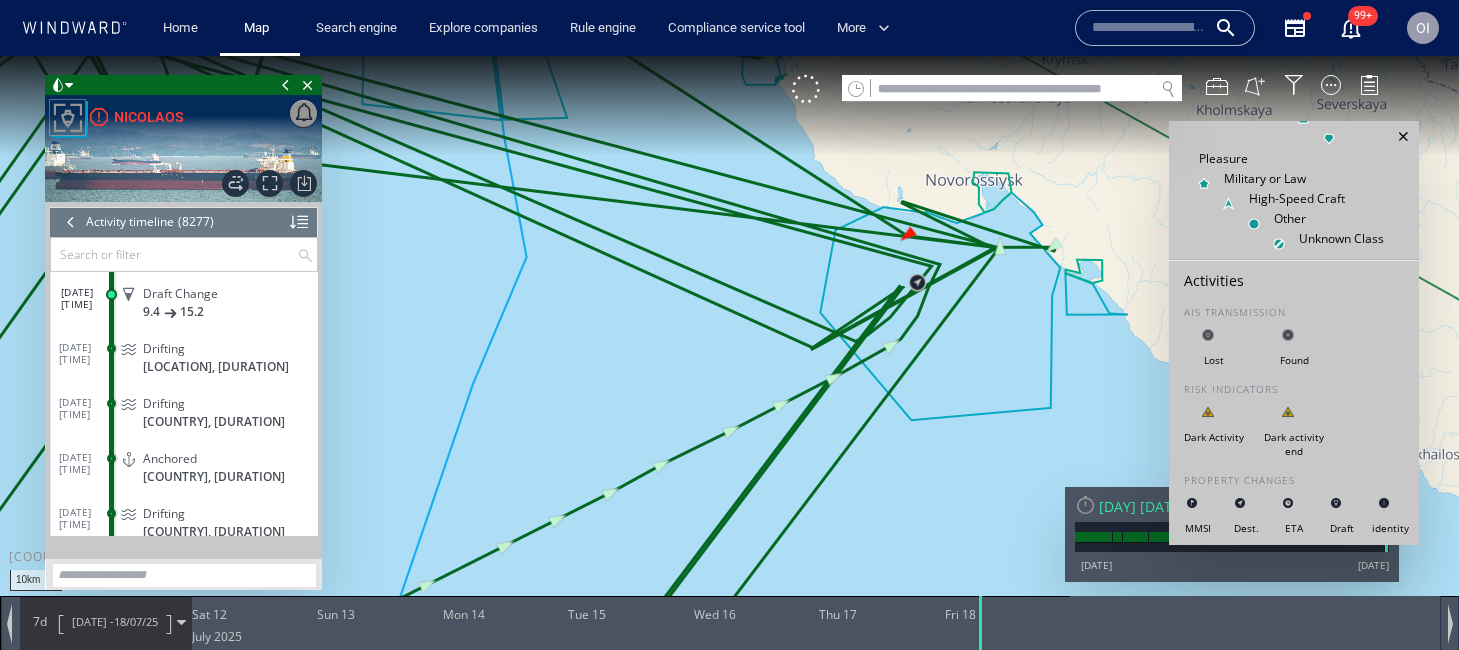 click 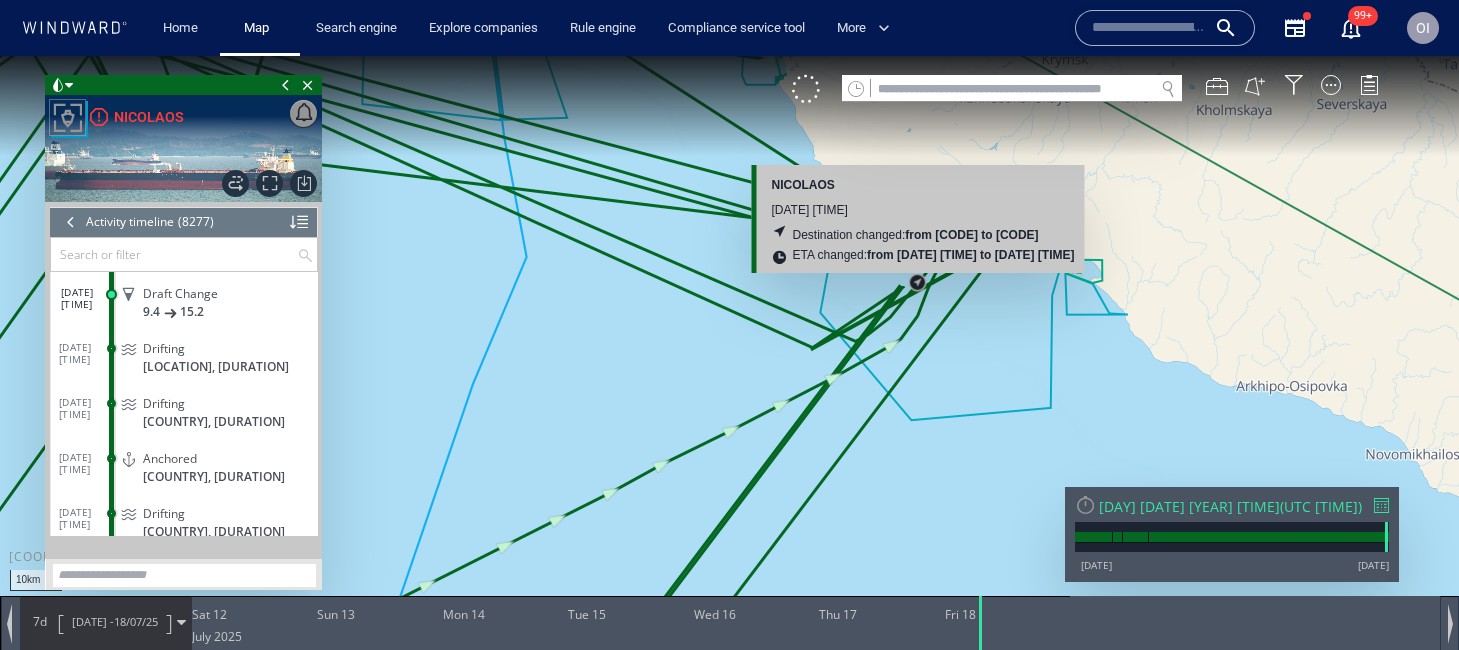 click at bounding box center (729, 343) 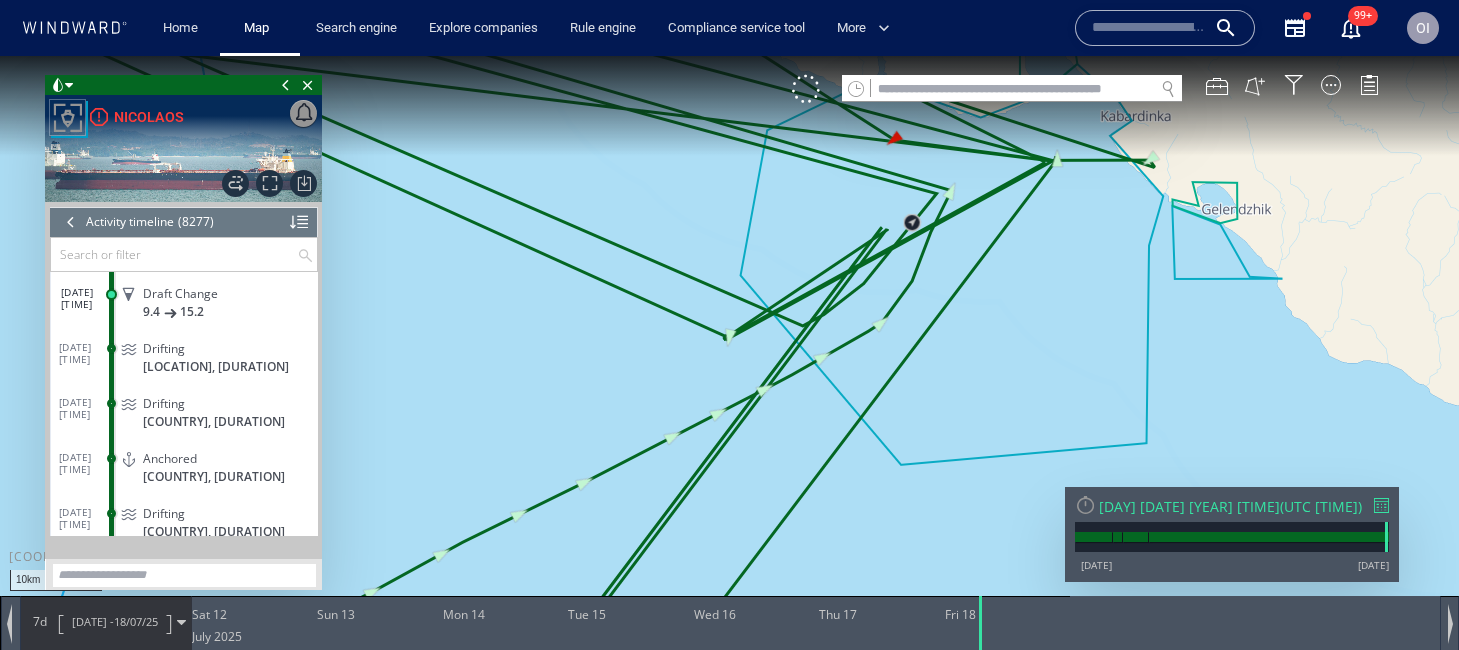 drag, startPoint x: 924, startPoint y: 251, endPoint x: 924, endPoint y: 350, distance: 99 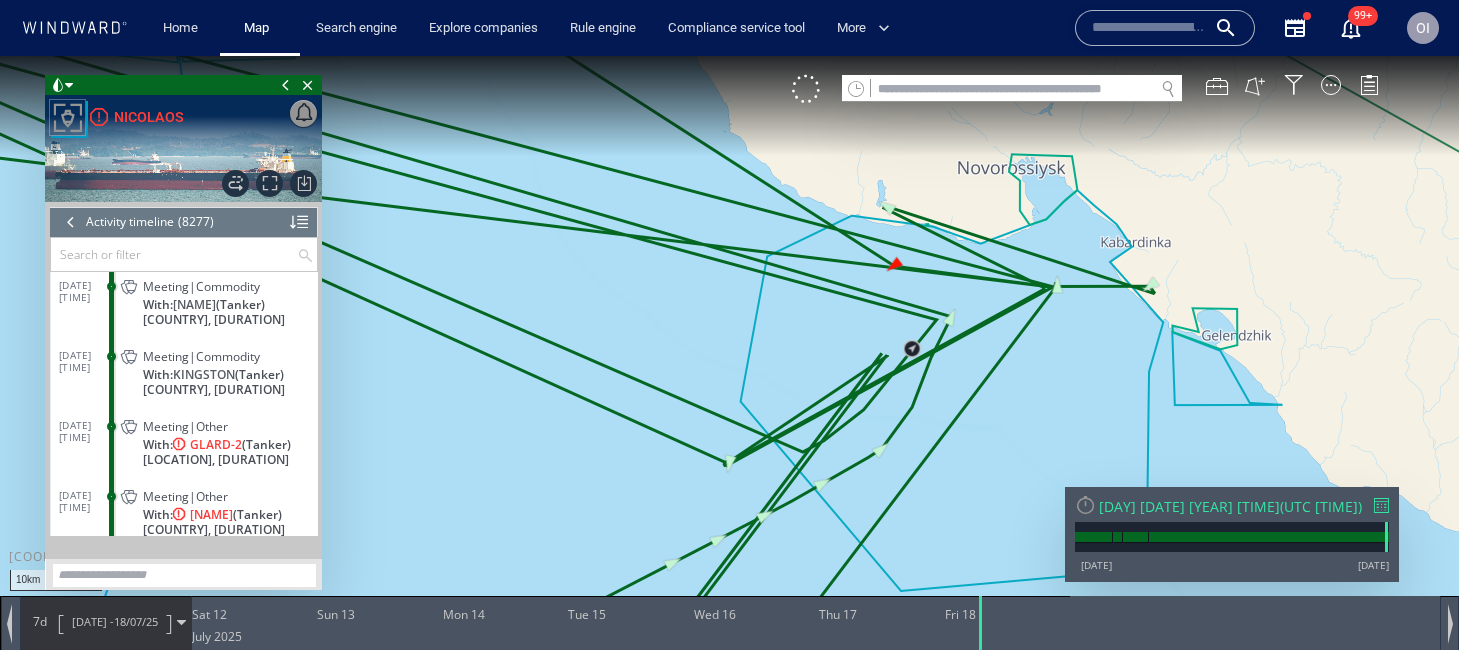 scroll, scrollTop: 441288, scrollLeft: 0, axis: vertical 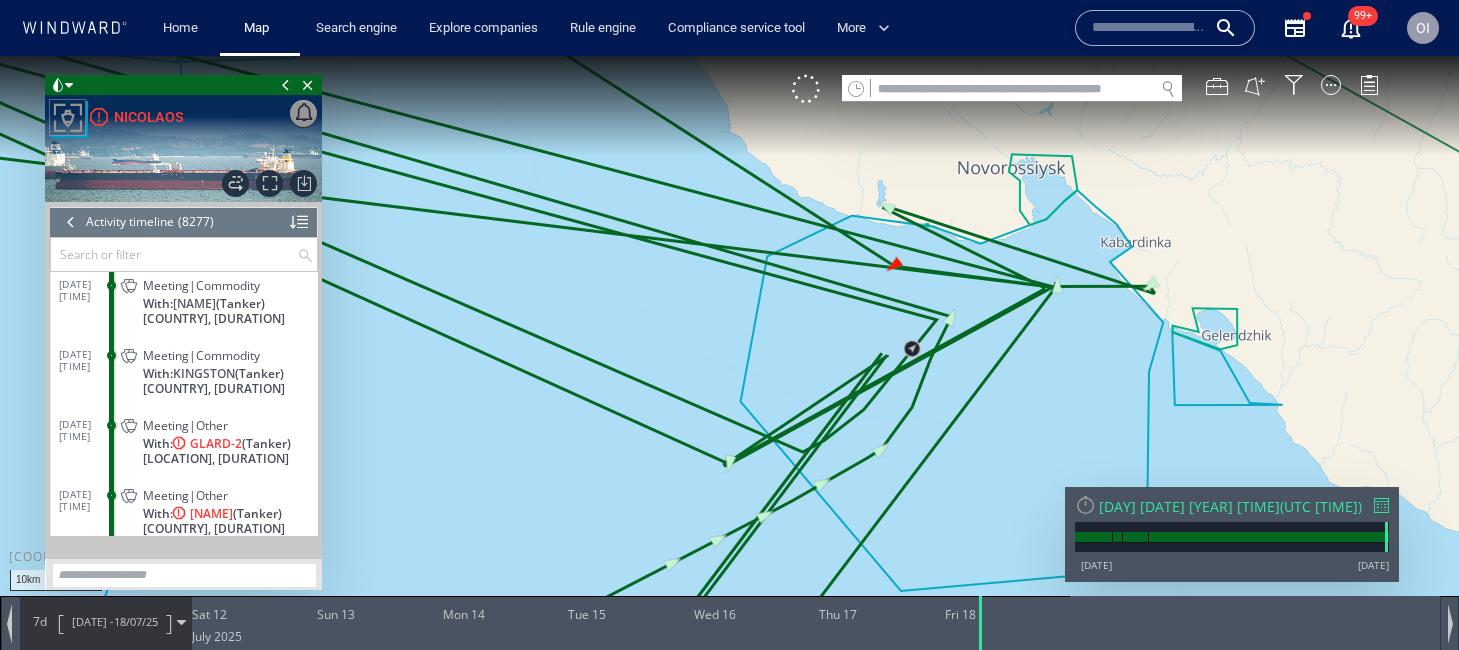 click on "[COUNTRY], [DURATION]" 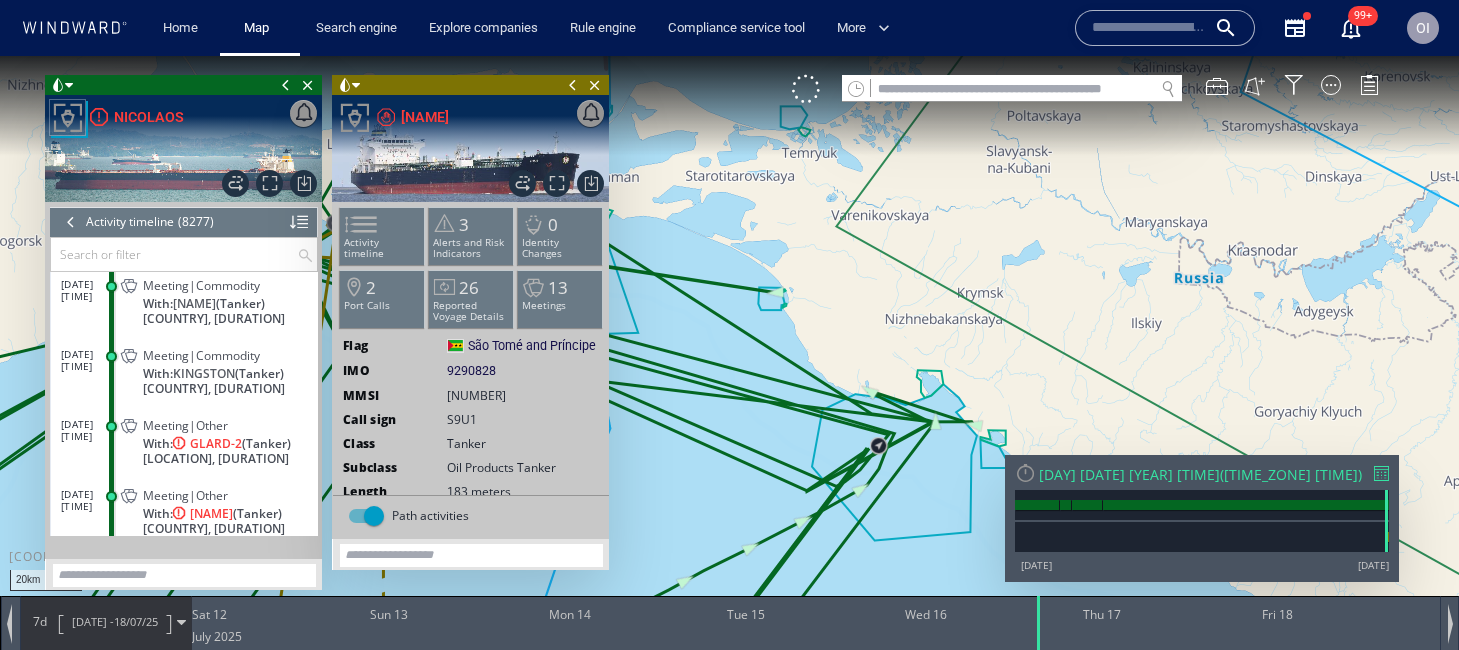 click at bounding box center [729, 343] 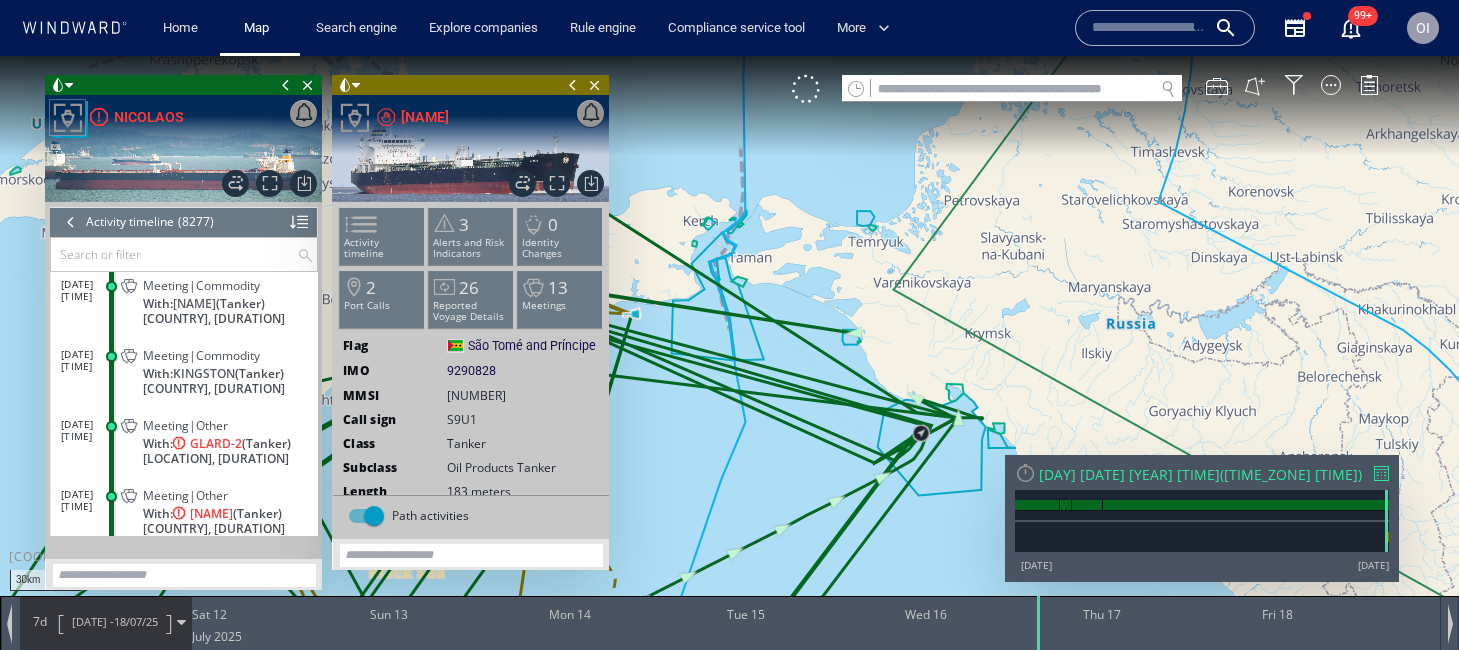 drag, startPoint x: 789, startPoint y: 295, endPoint x: 1116, endPoint y: 334, distance: 329.31747 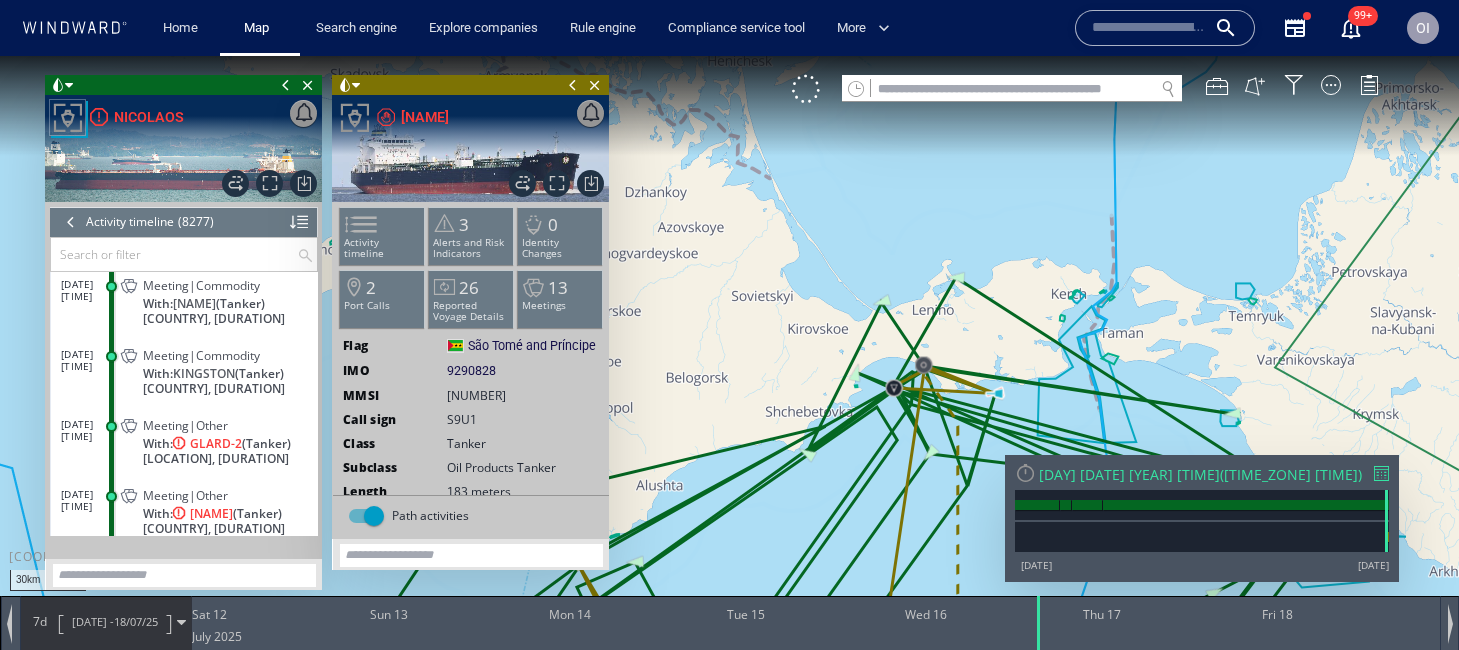 drag, startPoint x: 1089, startPoint y: 417, endPoint x: 728, endPoint y: 266, distance: 391.30807 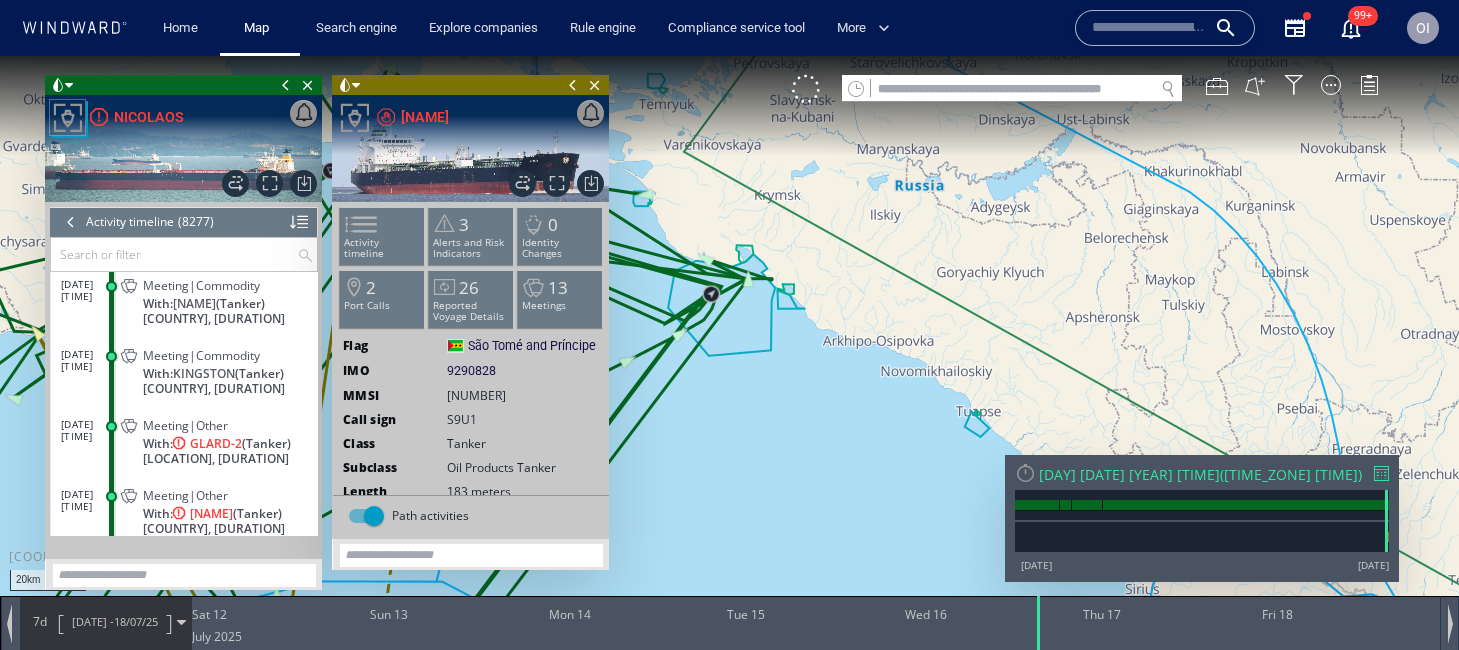 drag, startPoint x: 835, startPoint y: 401, endPoint x: 838, endPoint y: 423, distance: 22.203604 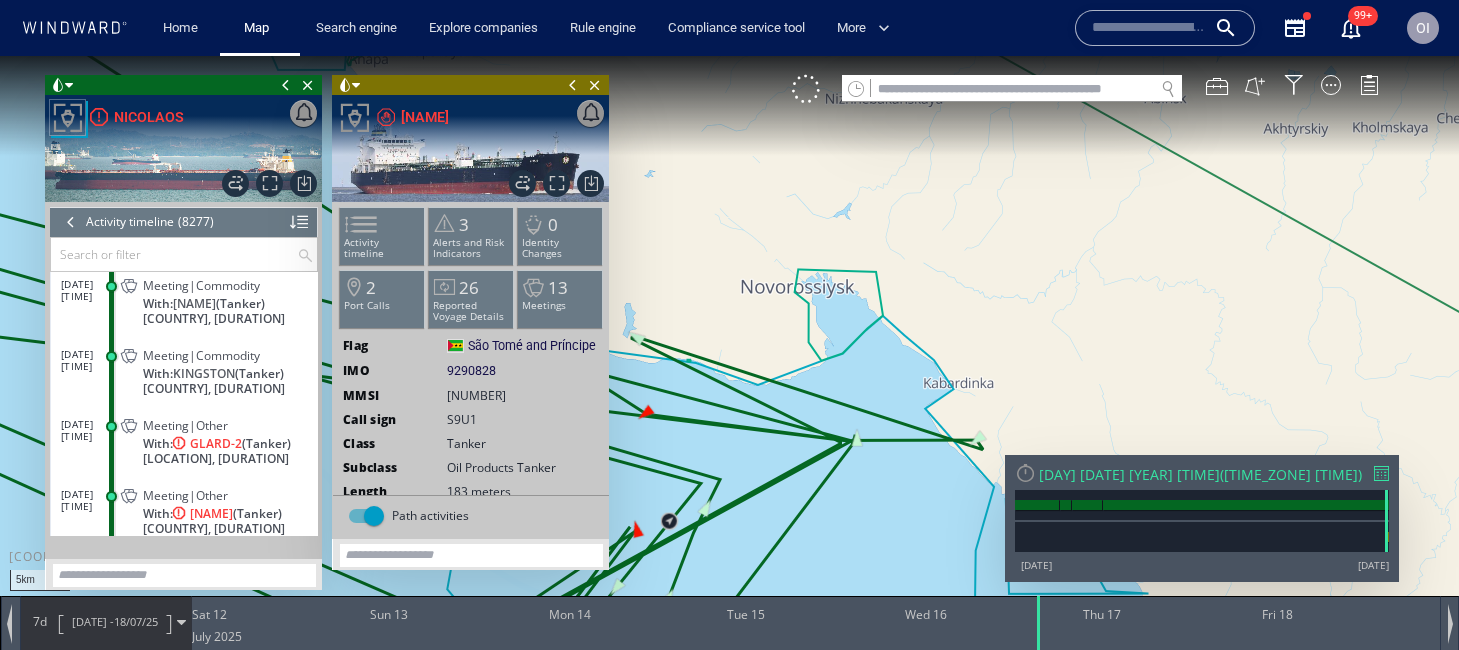 drag, startPoint x: 785, startPoint y: 284, endPoint x: 1039, endPoint y: 284, distance: 254 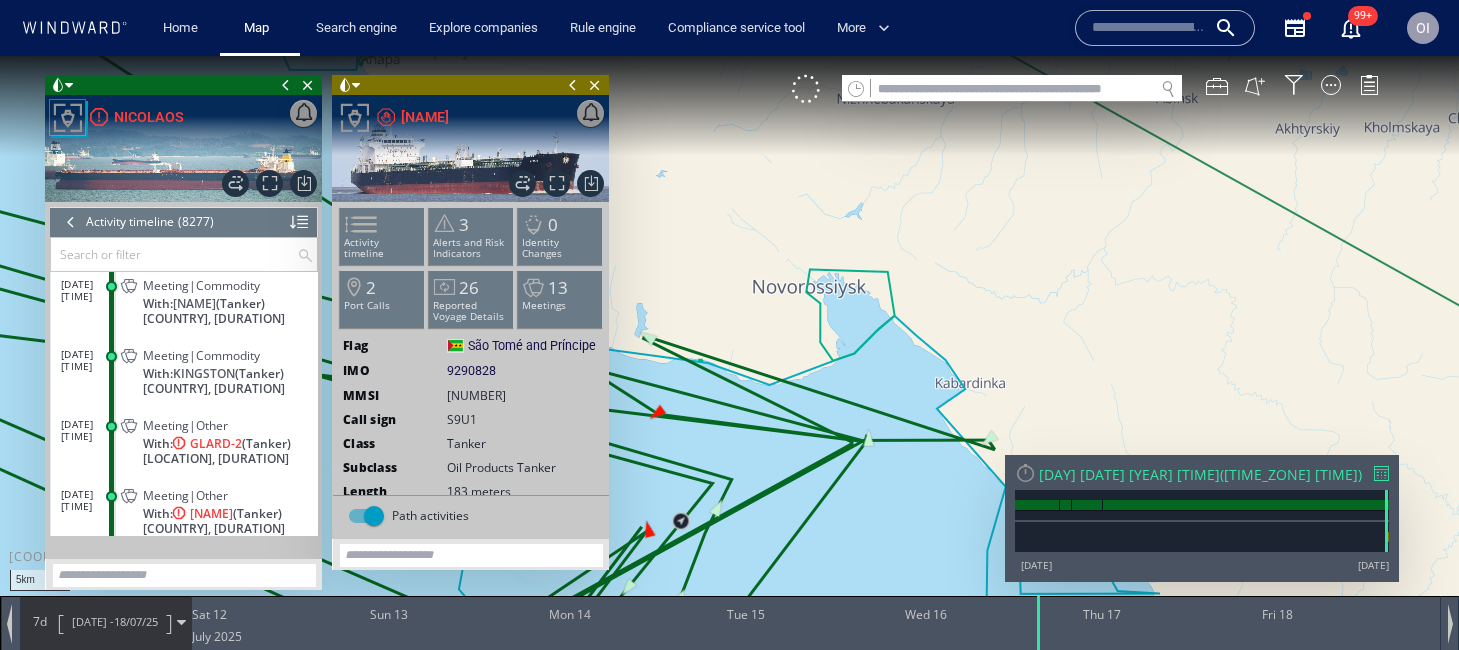 click at bounding box center (729, 343) 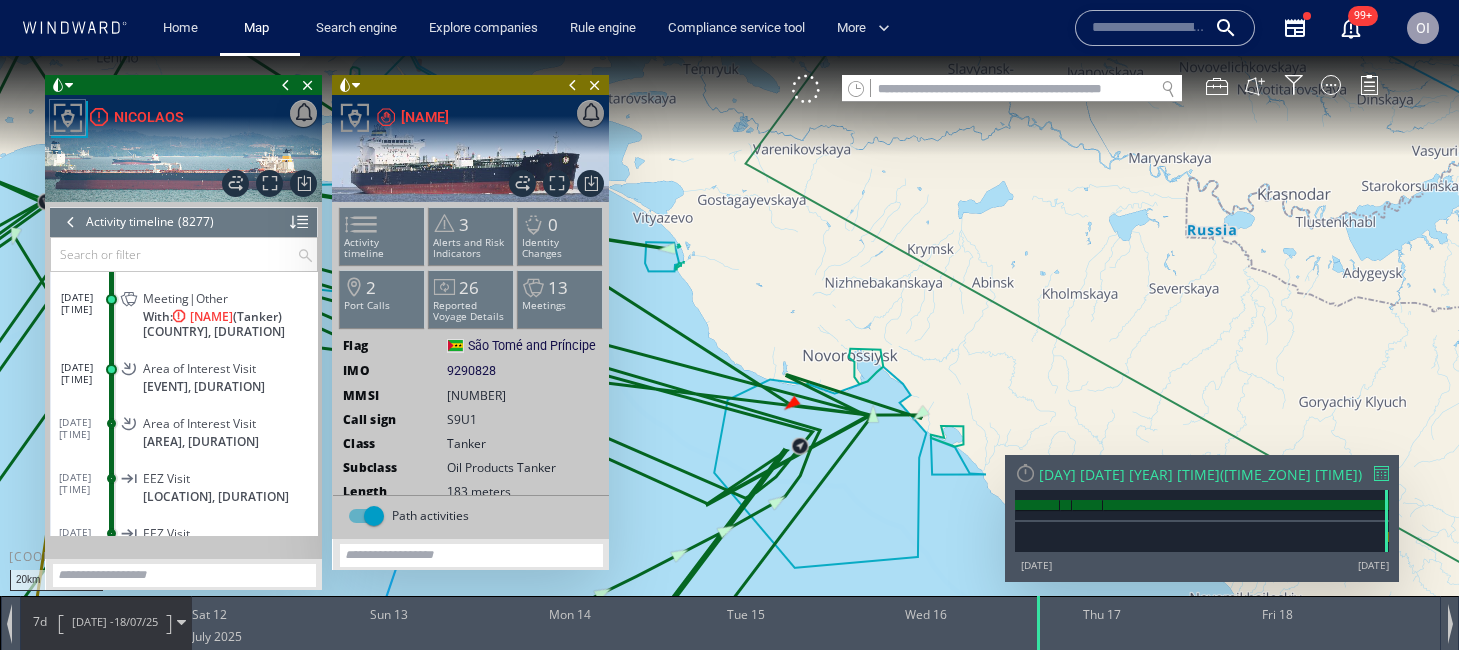 scroll, scrollTop: 441471, scrollLeft: 0, axis: vertical 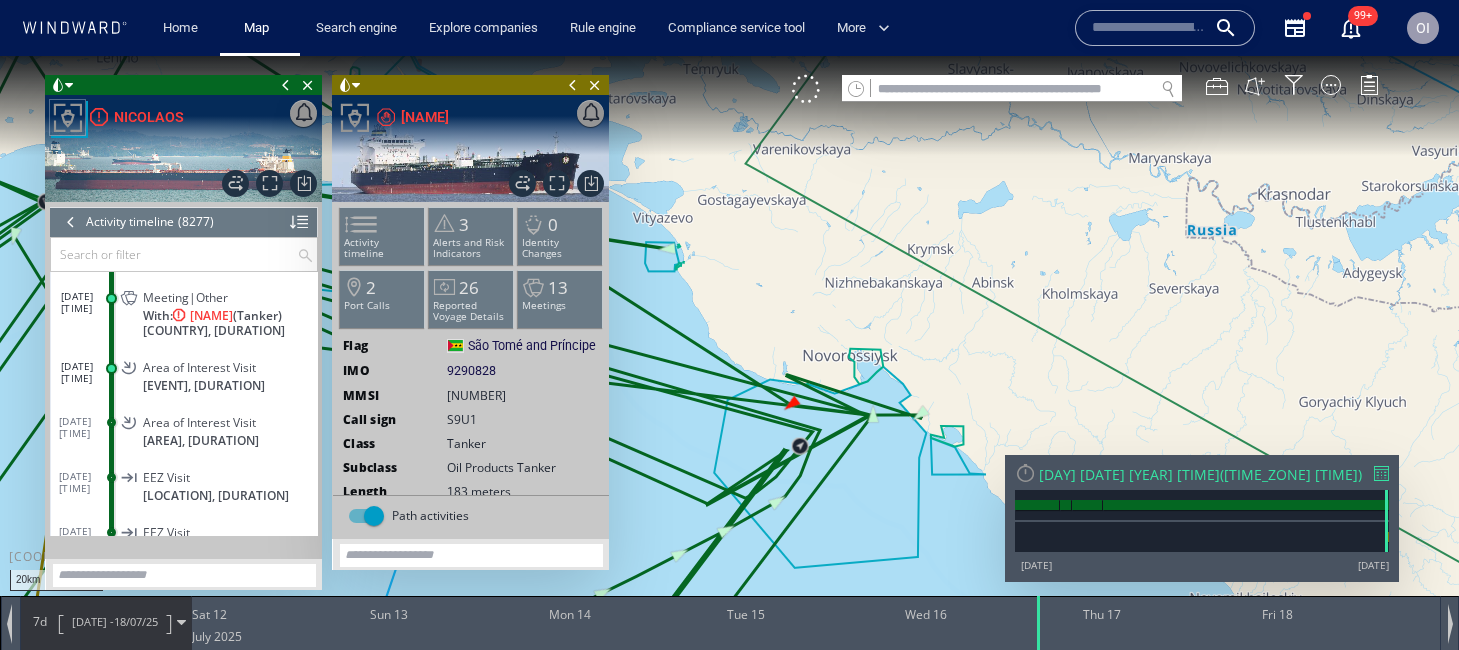 click on "[COUNTRY], [DURATION]" 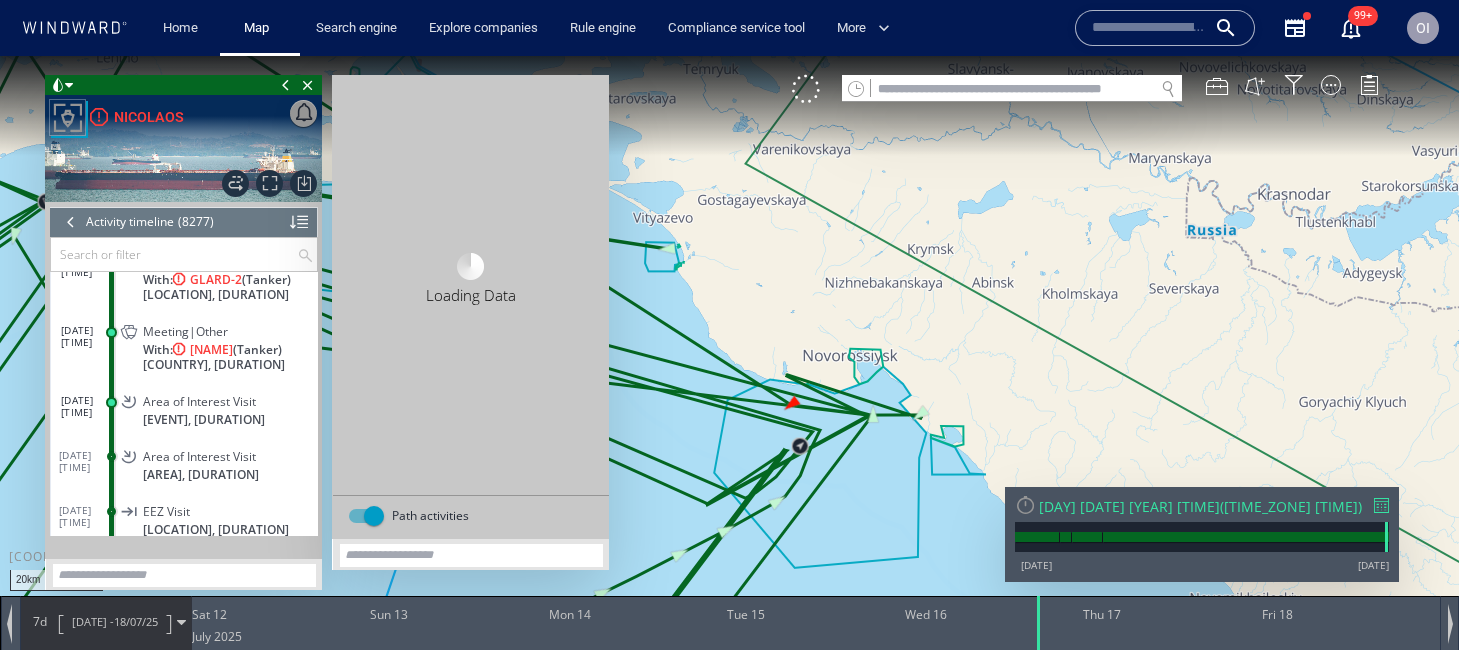 scroll, scrollTop: 441265, scrollLeft: 0, axis: vertical 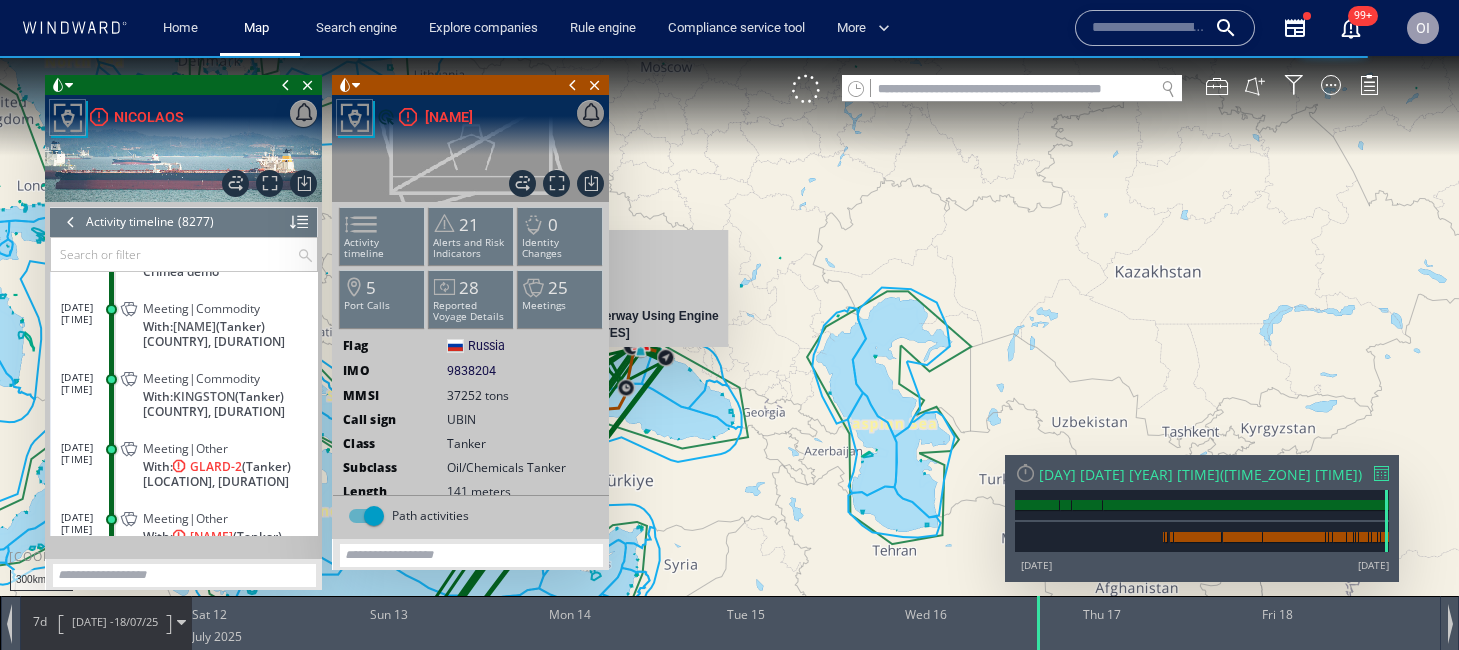 click on "[COUNTRY], [DURATION]" 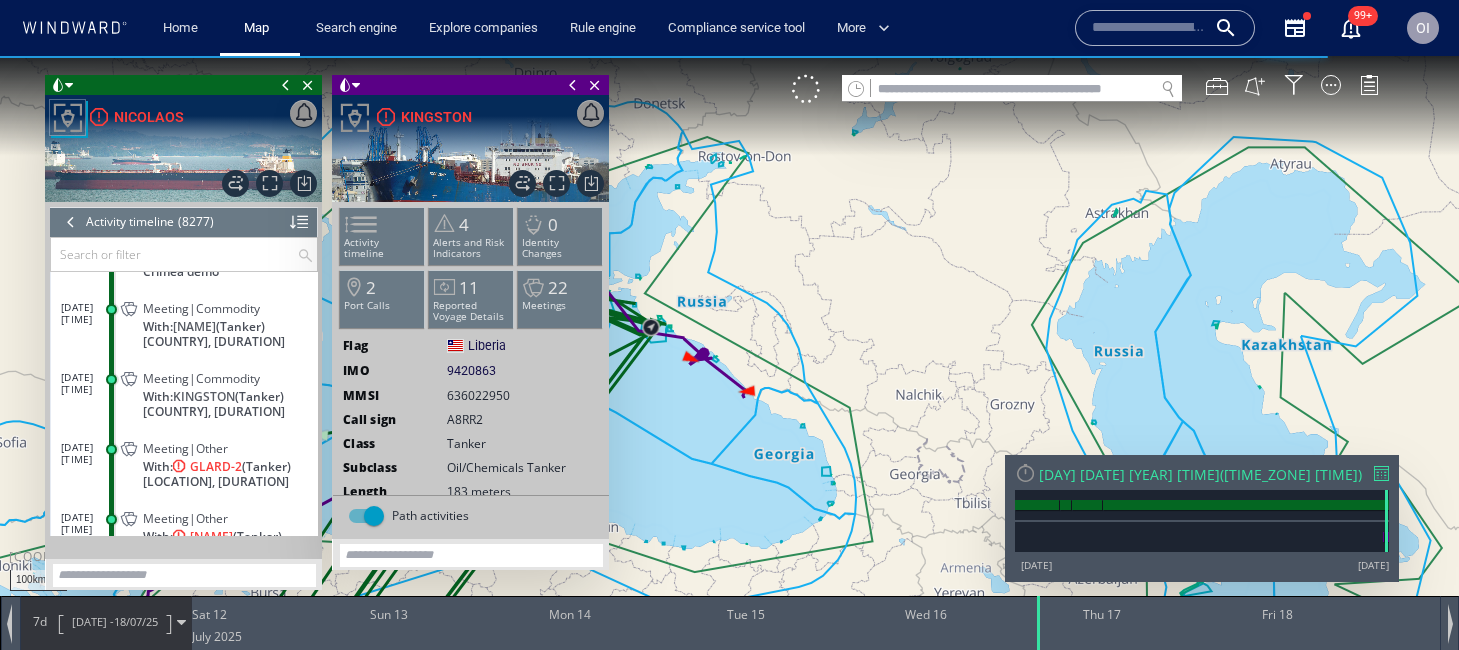 drag, startPoint x: 675, startPoint y: 376, endPoint x: 726, endPoint y: 453, distance: 92.358 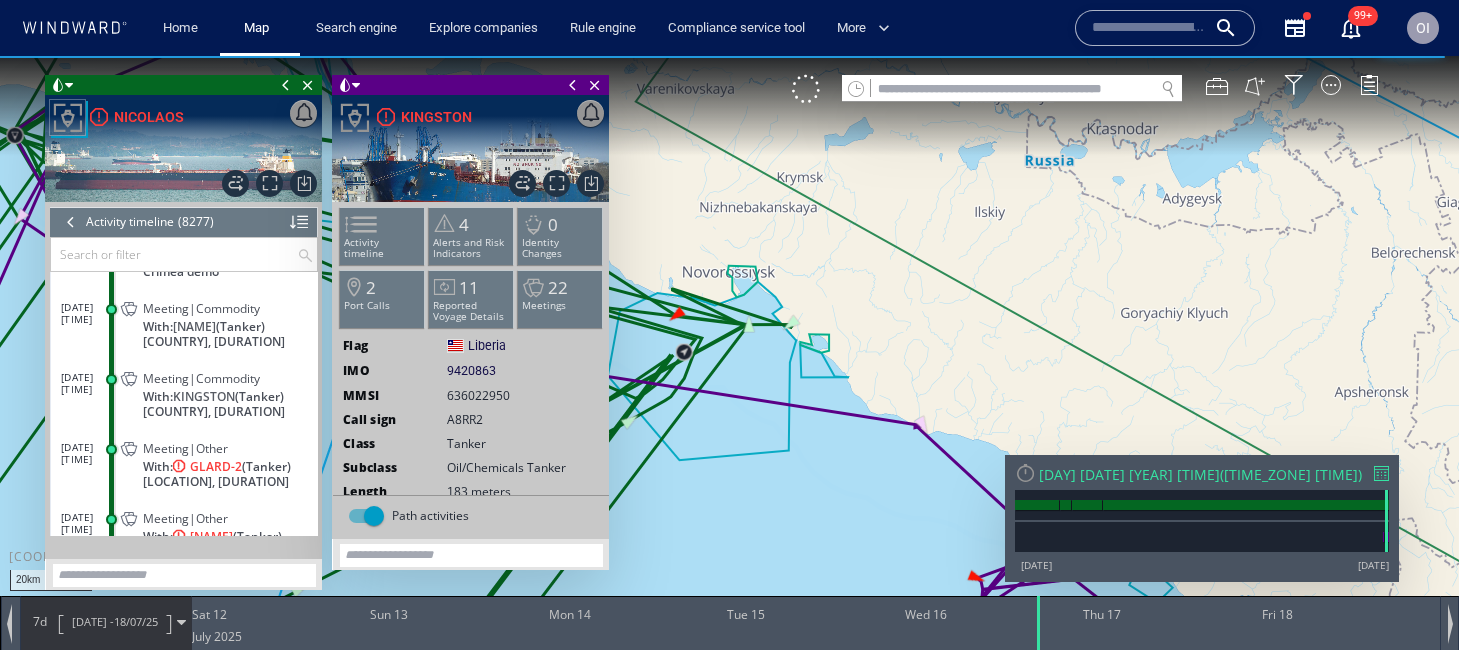 drag, startPoint x: 703, startPoint y: 430, endPoint x: 773, endPoint y: 450, distance: 72.8011 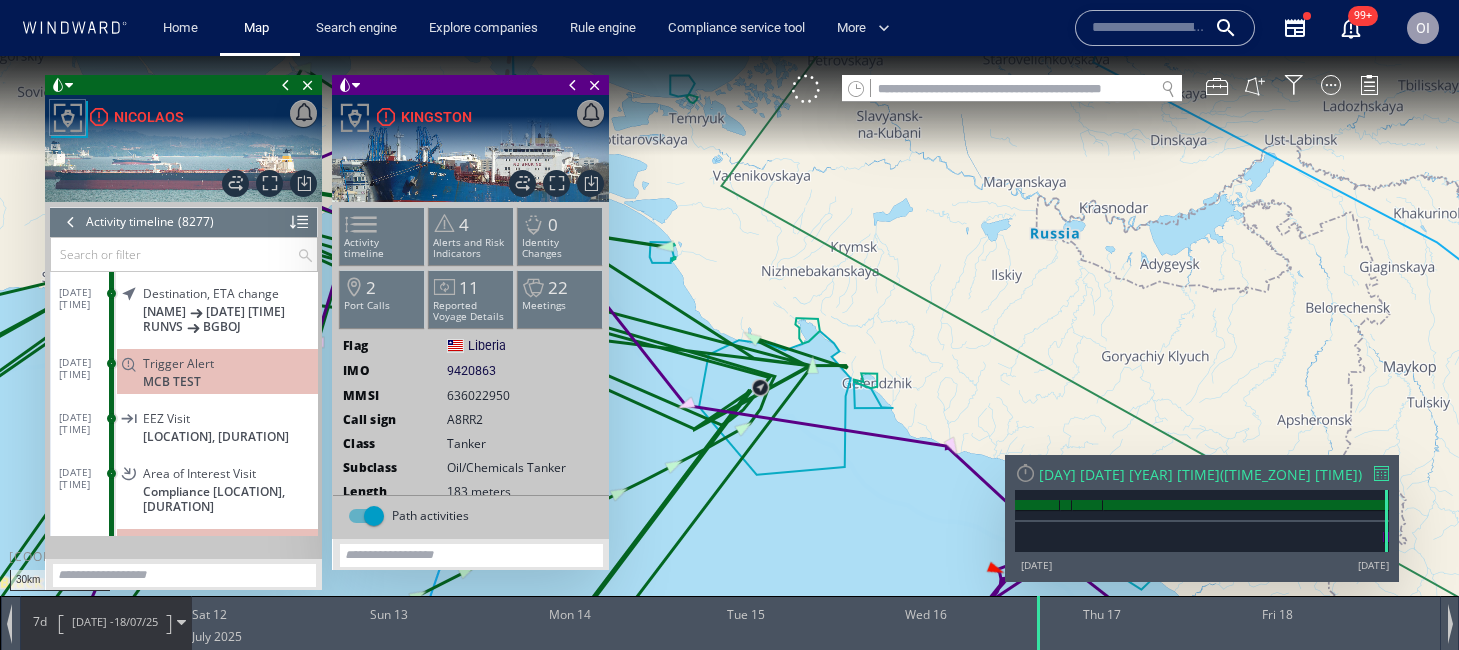scroll, scrollTop: 440868, scrollLeft: 0, axis: vertical 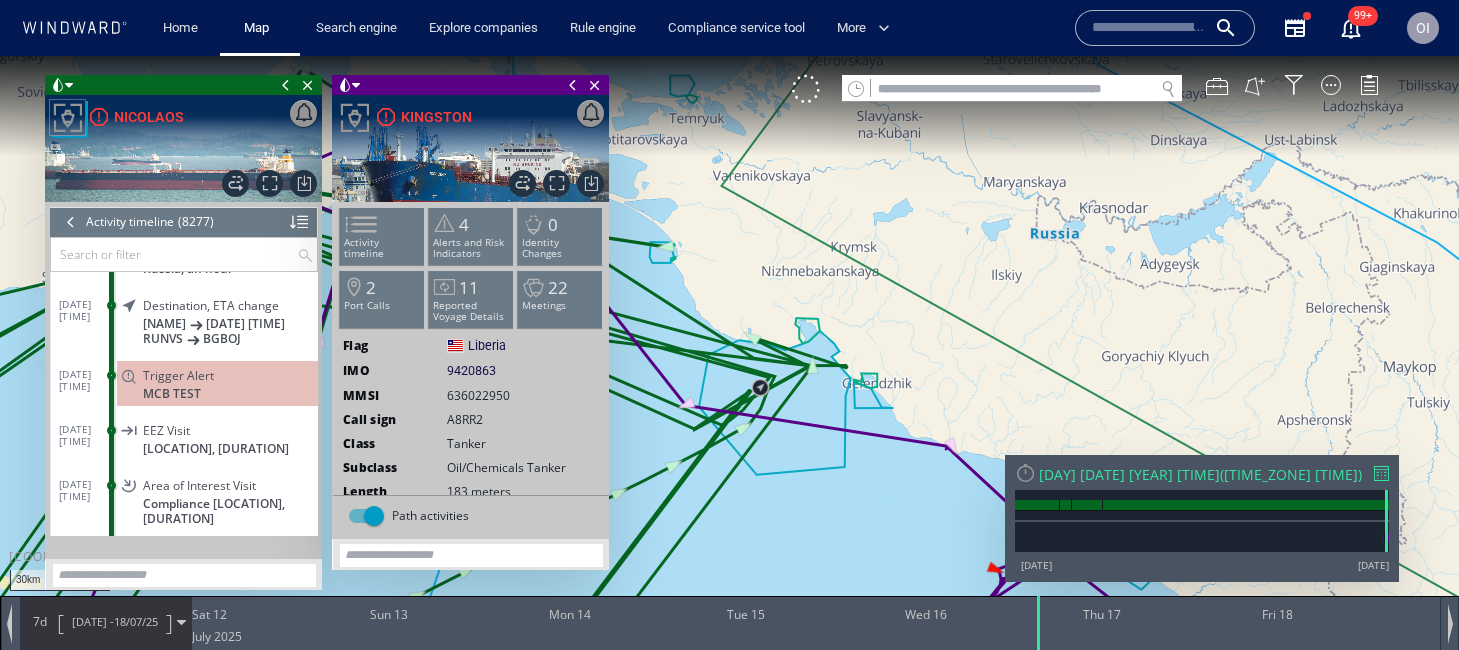 click on "EEZ Visit" 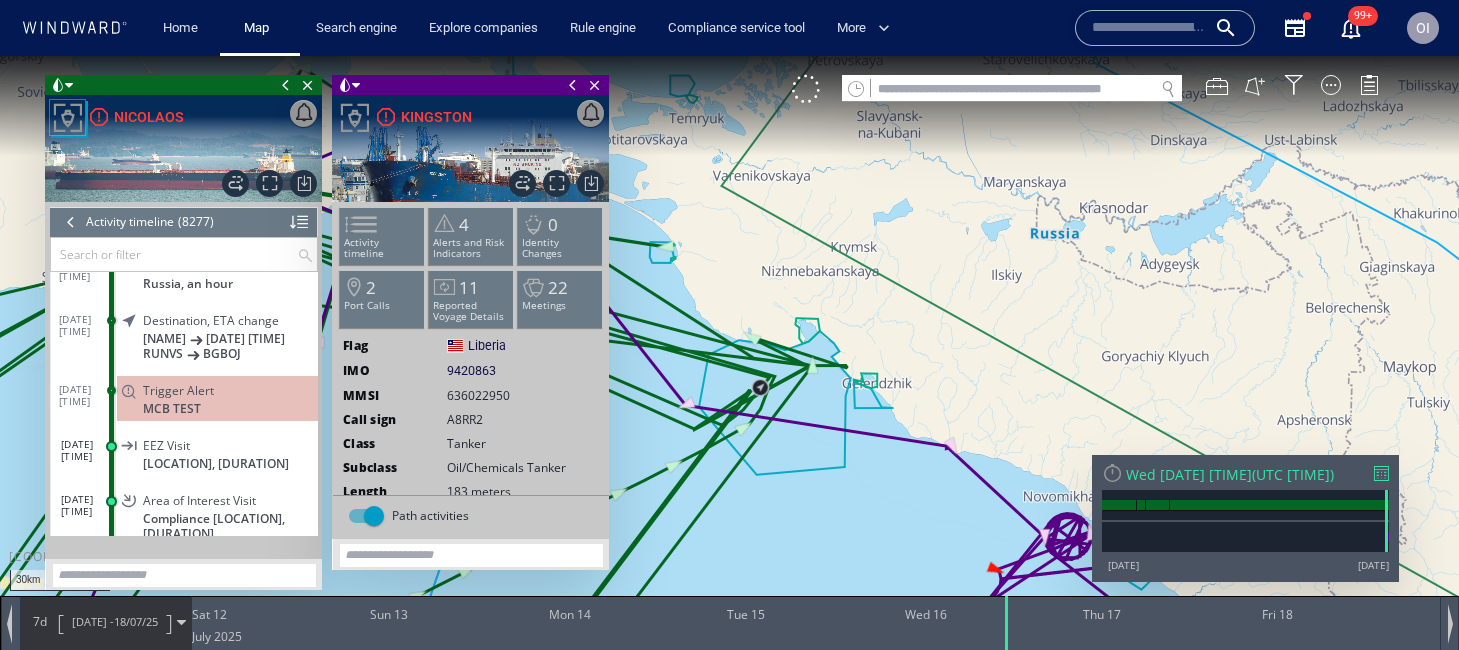 scroll, scrollTop: 440781, scrollLeft: 0, axis: vertical 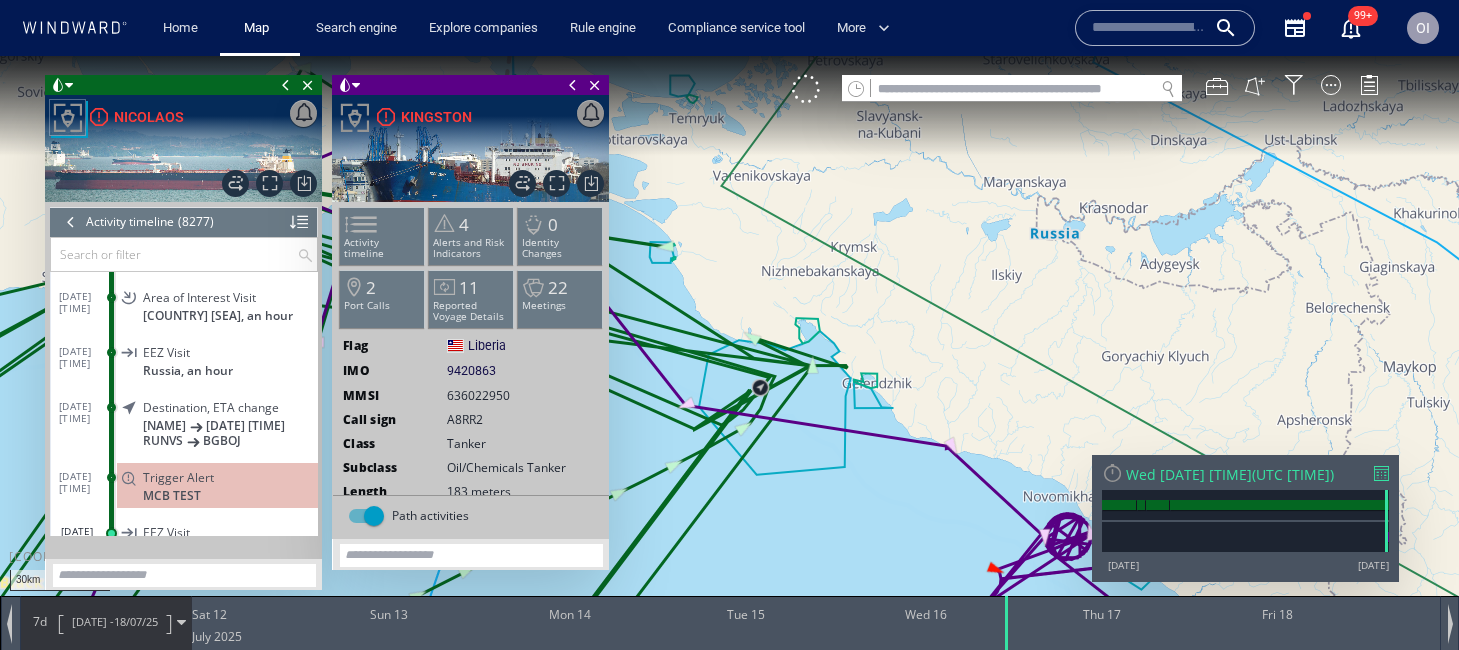 click on "[DATE] [TIME] [DATE] [TIME]" 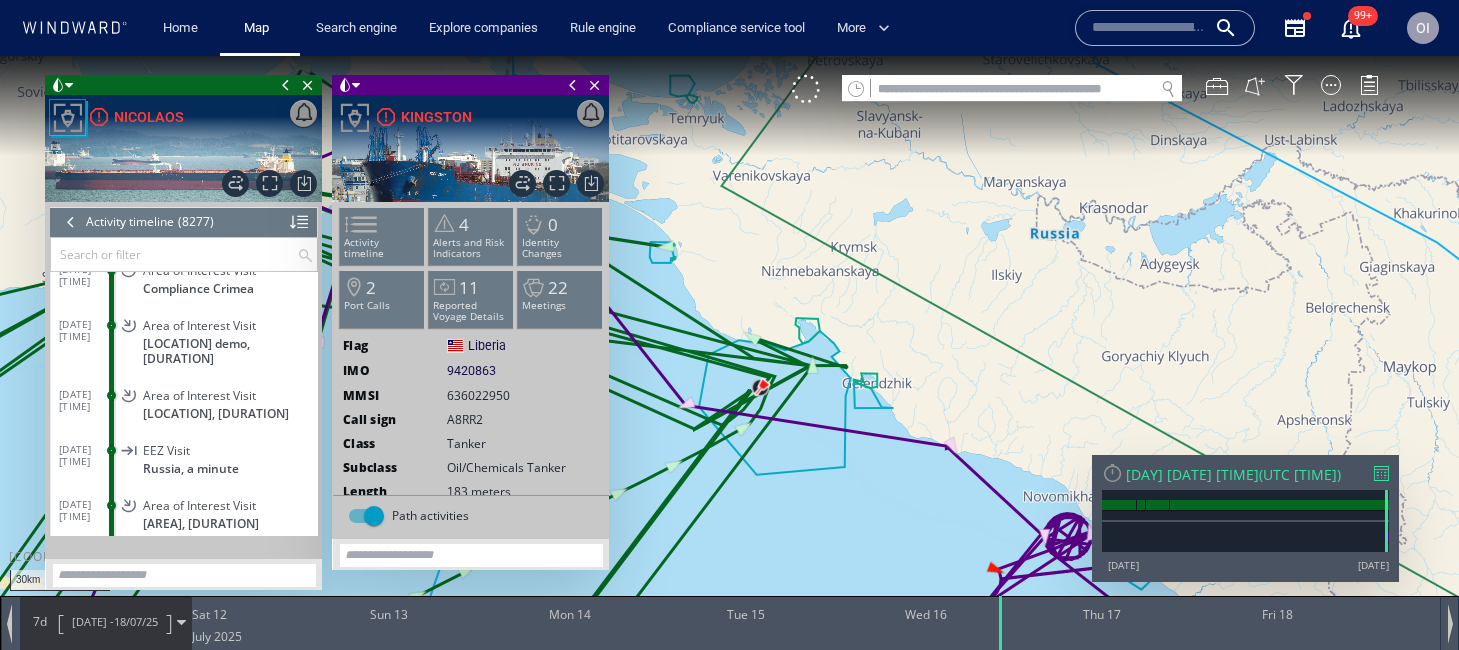 scroll, scrollTop: 439689, scrollLeft: 0, axis: vertical 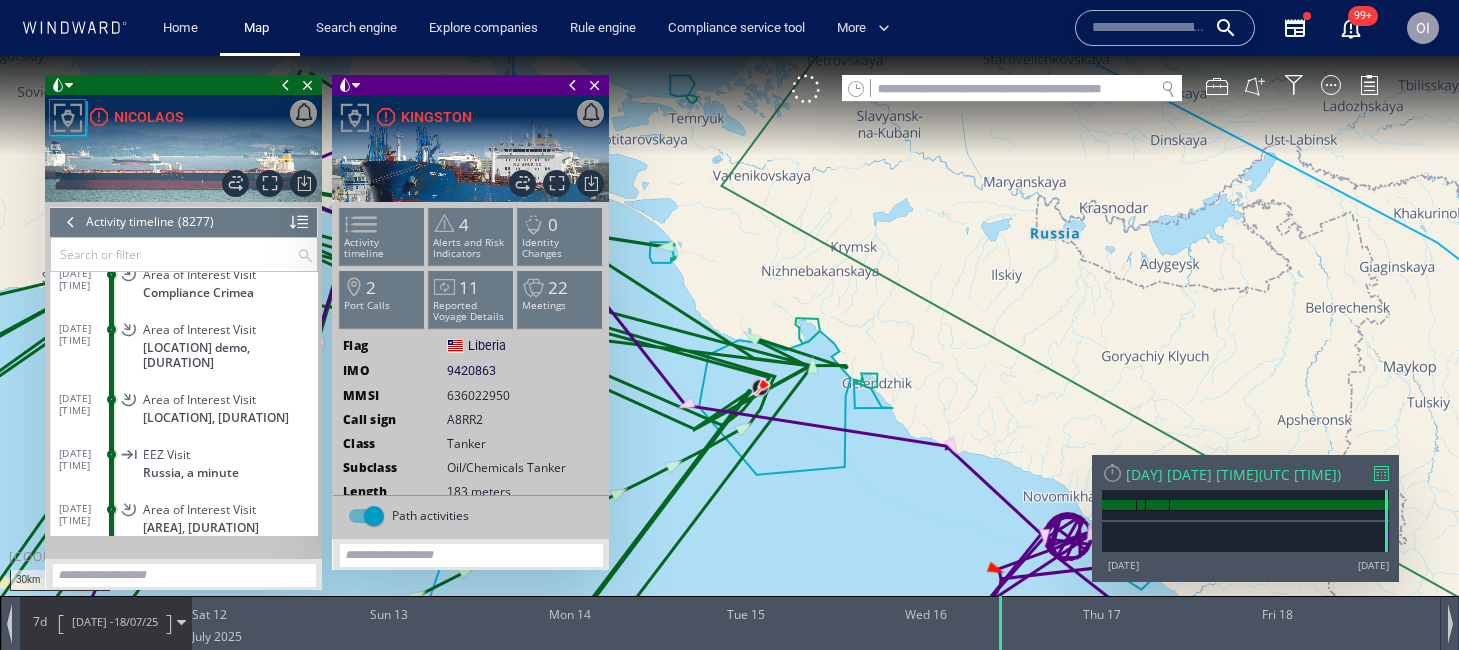 click at bounding box center (174, 254) 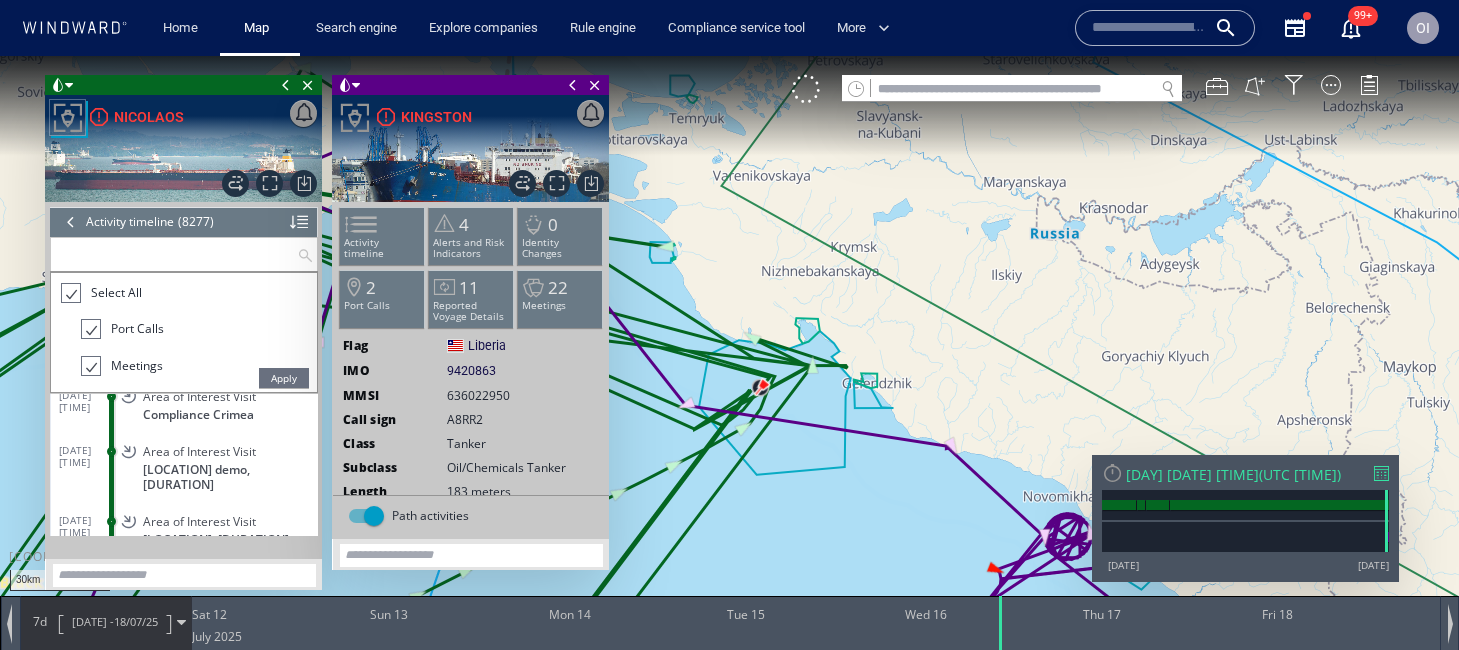 click at bounding box center [70, 293] 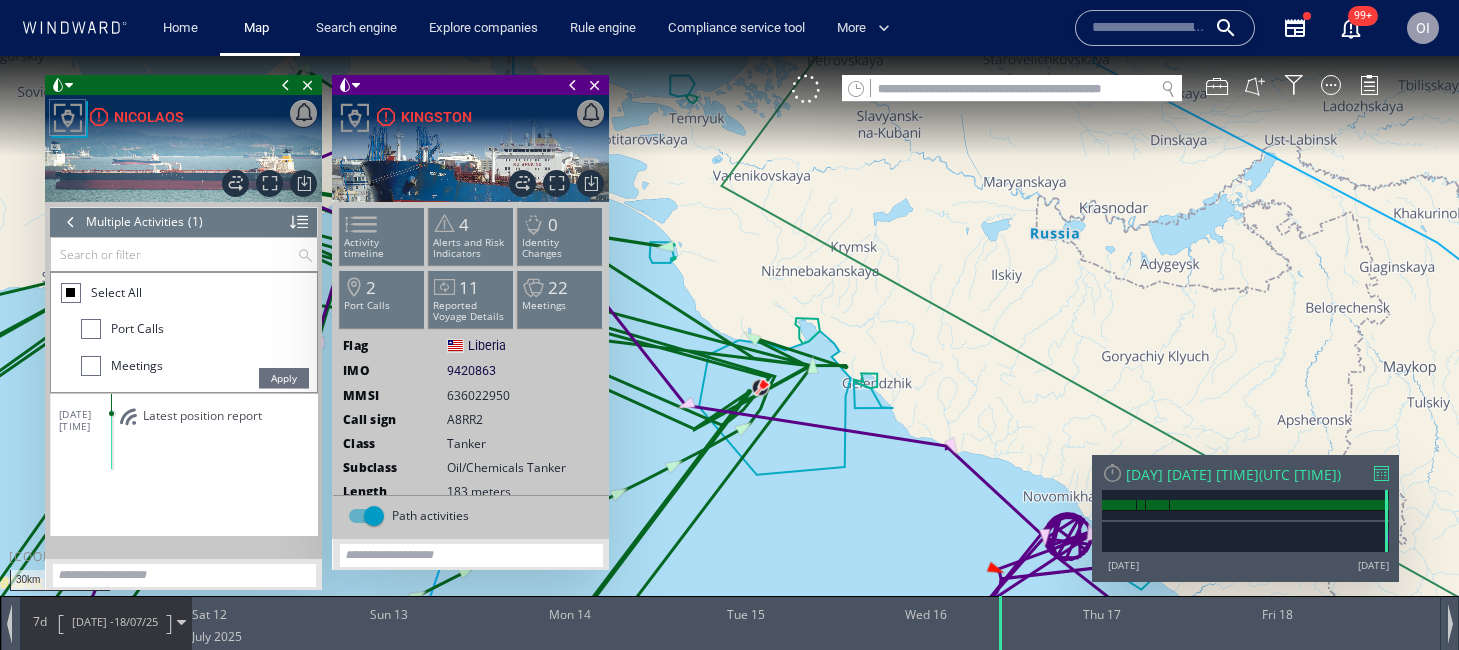 scroll, scrollTop: 0, scrollLeft: 0, axis: both 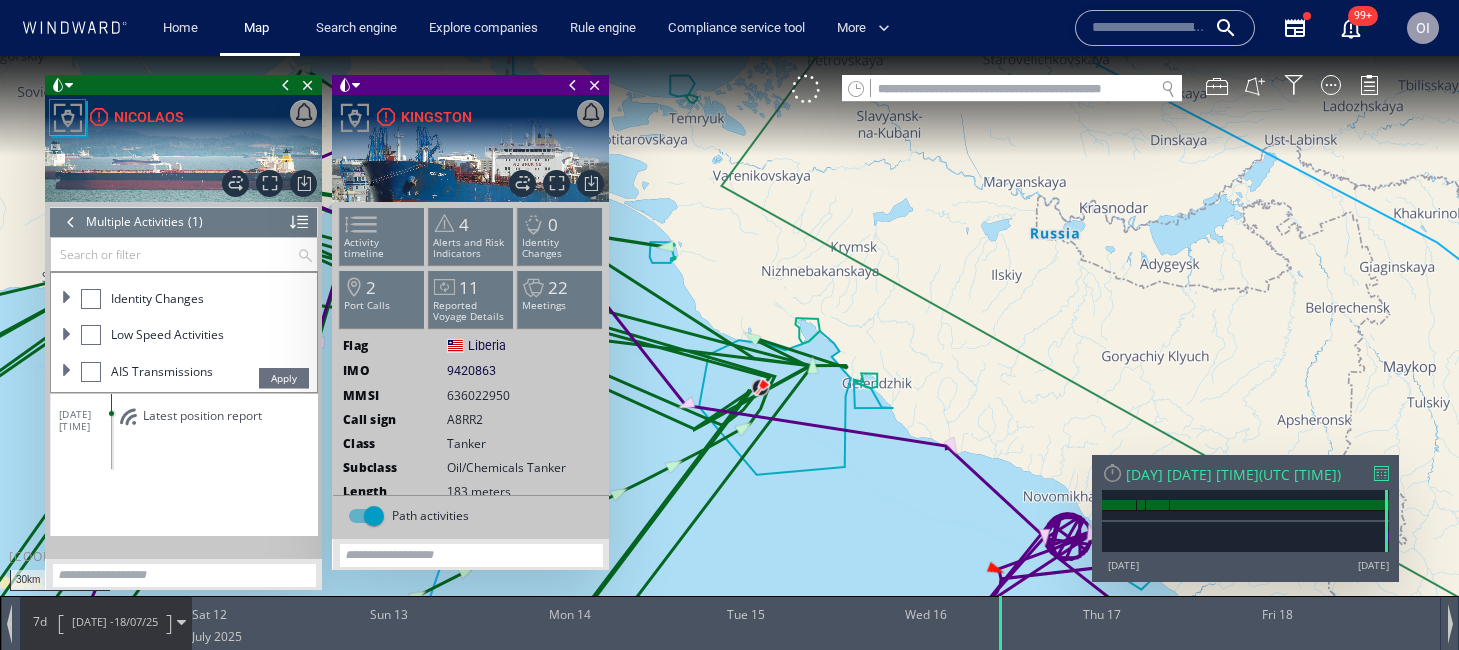 click at bounding box center [67, 297] 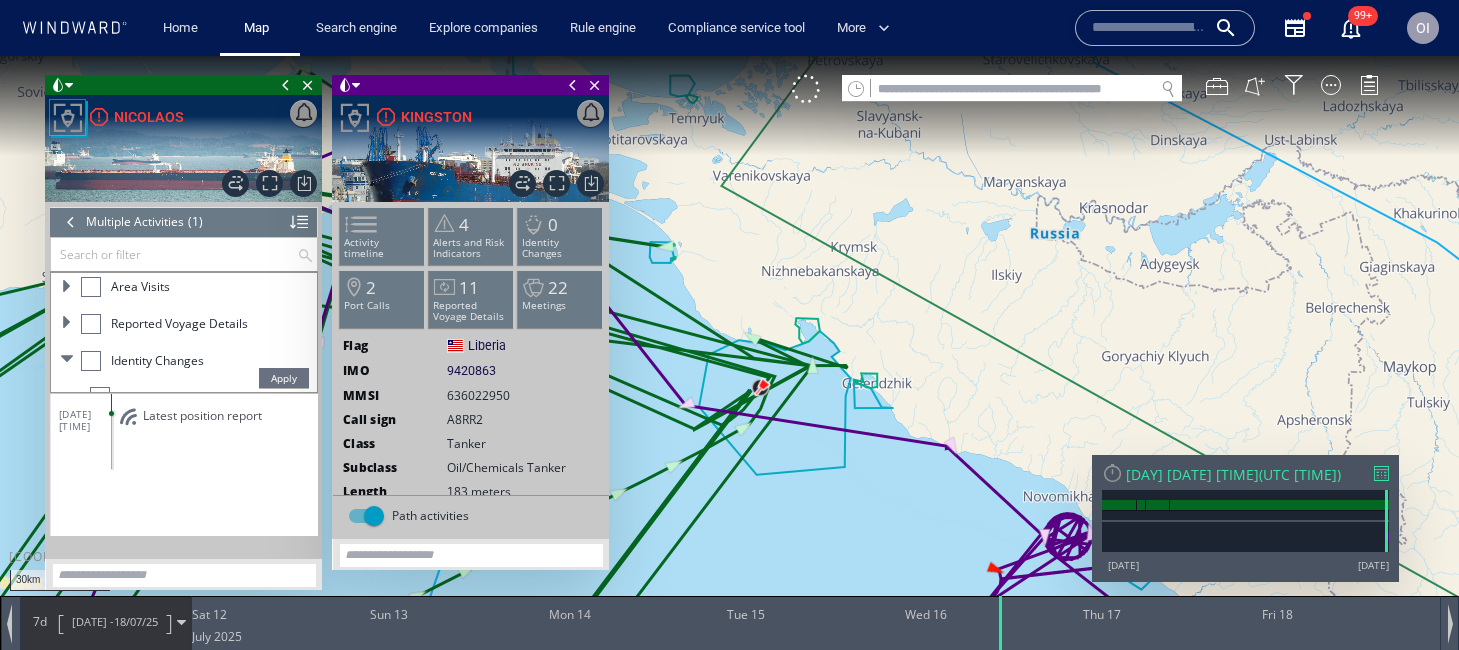 scroll, scrollTop: 192, scrollLeft: 0, axis: vertical 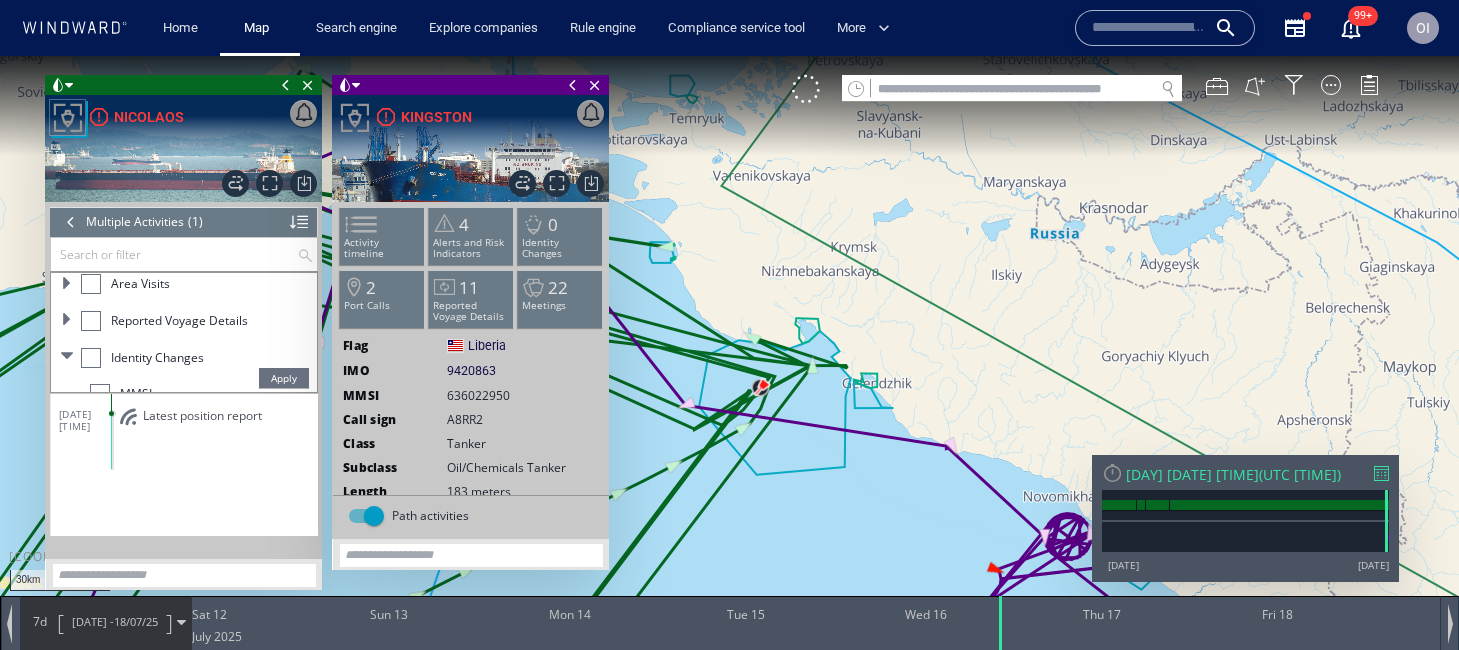 click at bounding box center [67, 356] 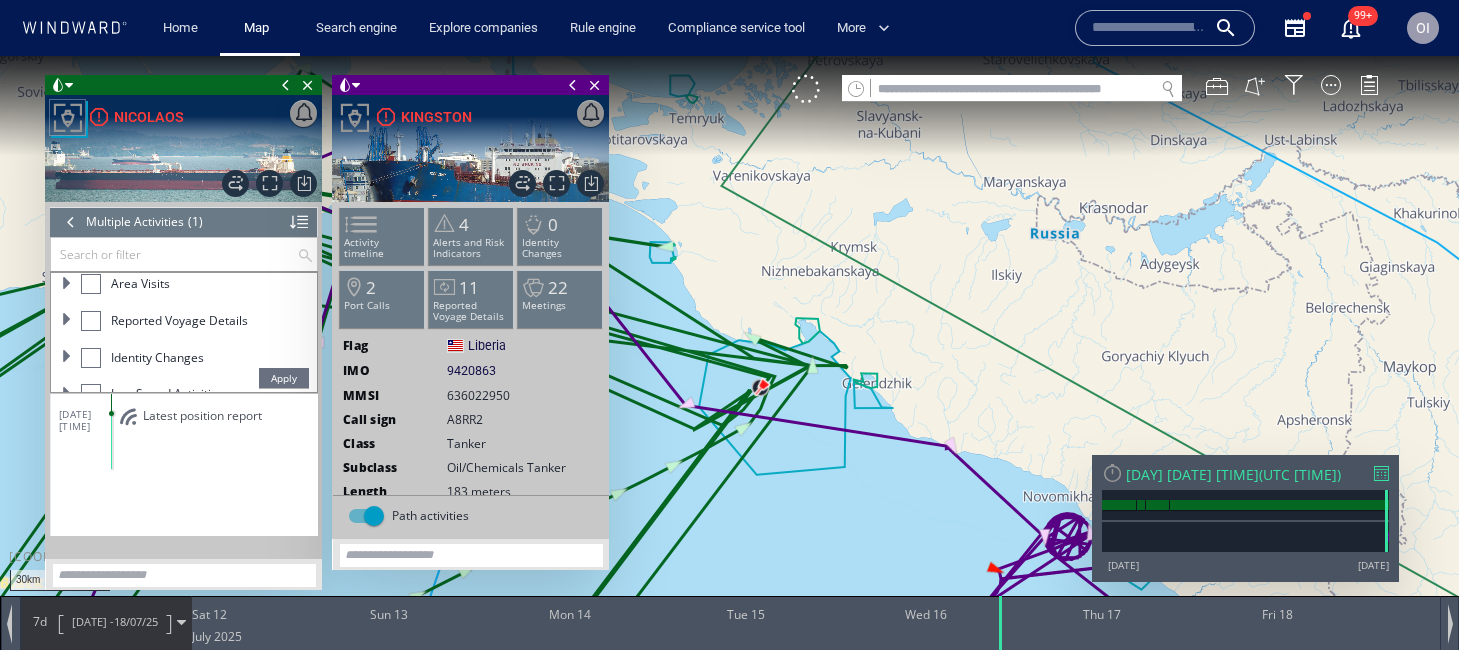 click at bounding box center (67, 319) 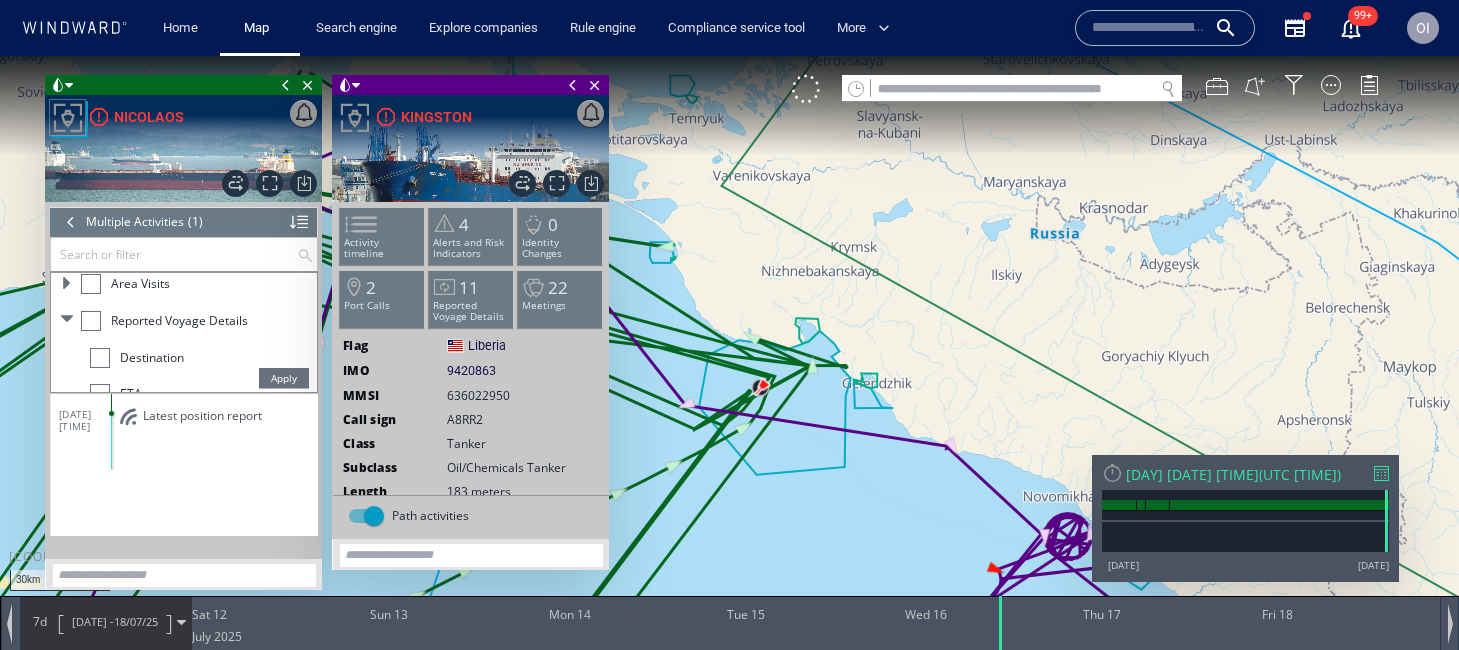 click at bounding box center (67, 319) 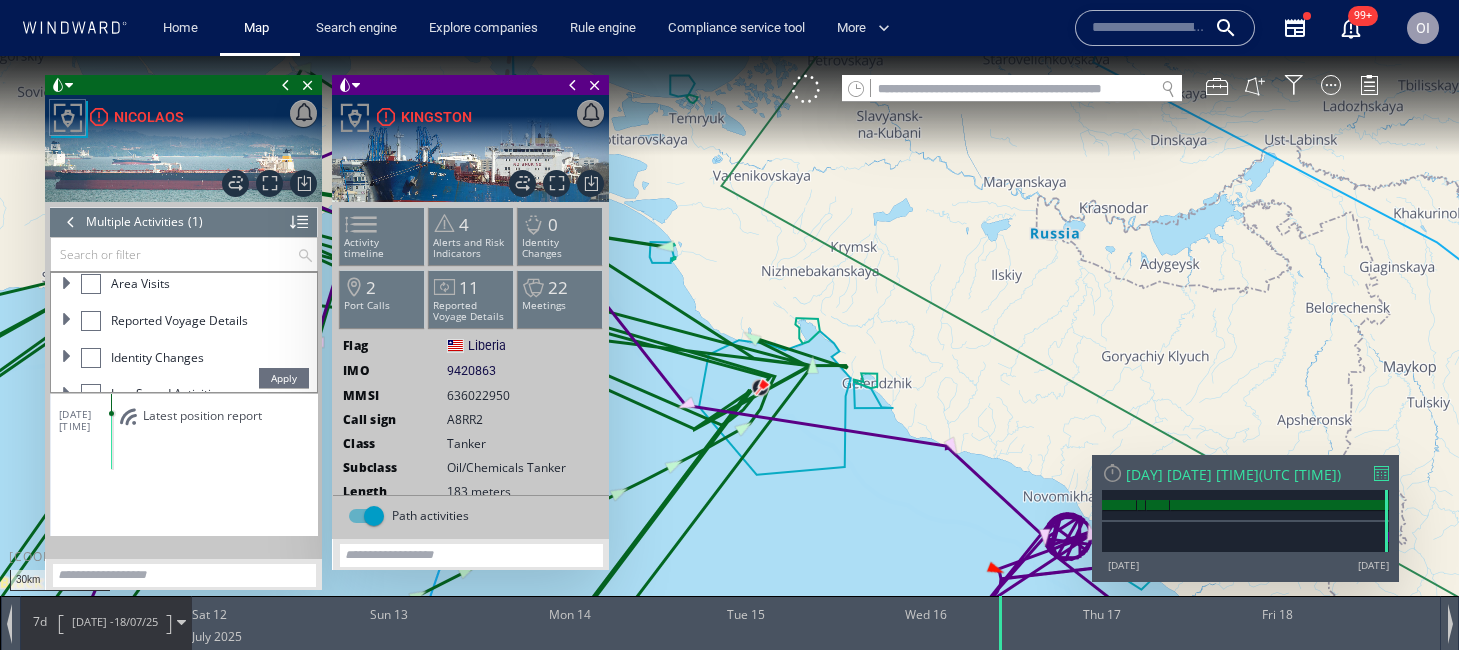 click at bounding box center (91, 321) 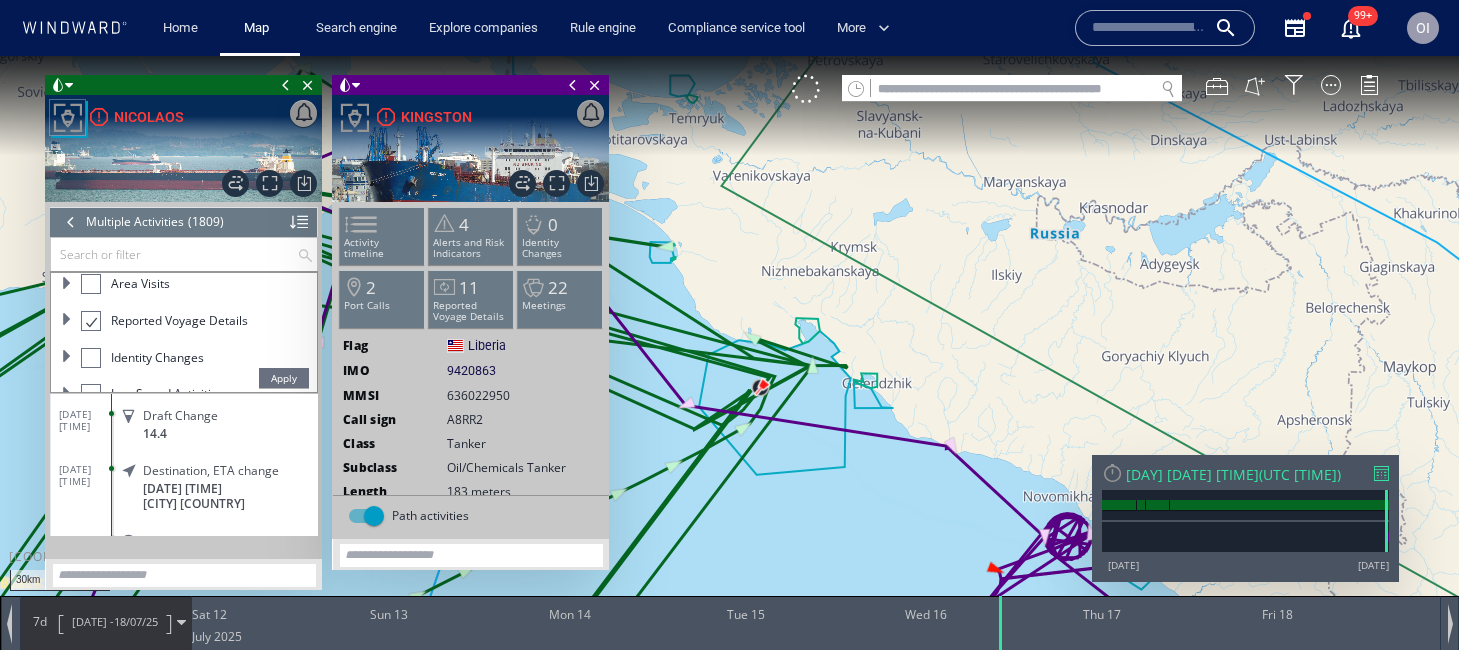 click on "Apply" at bounding box center (284, 378) 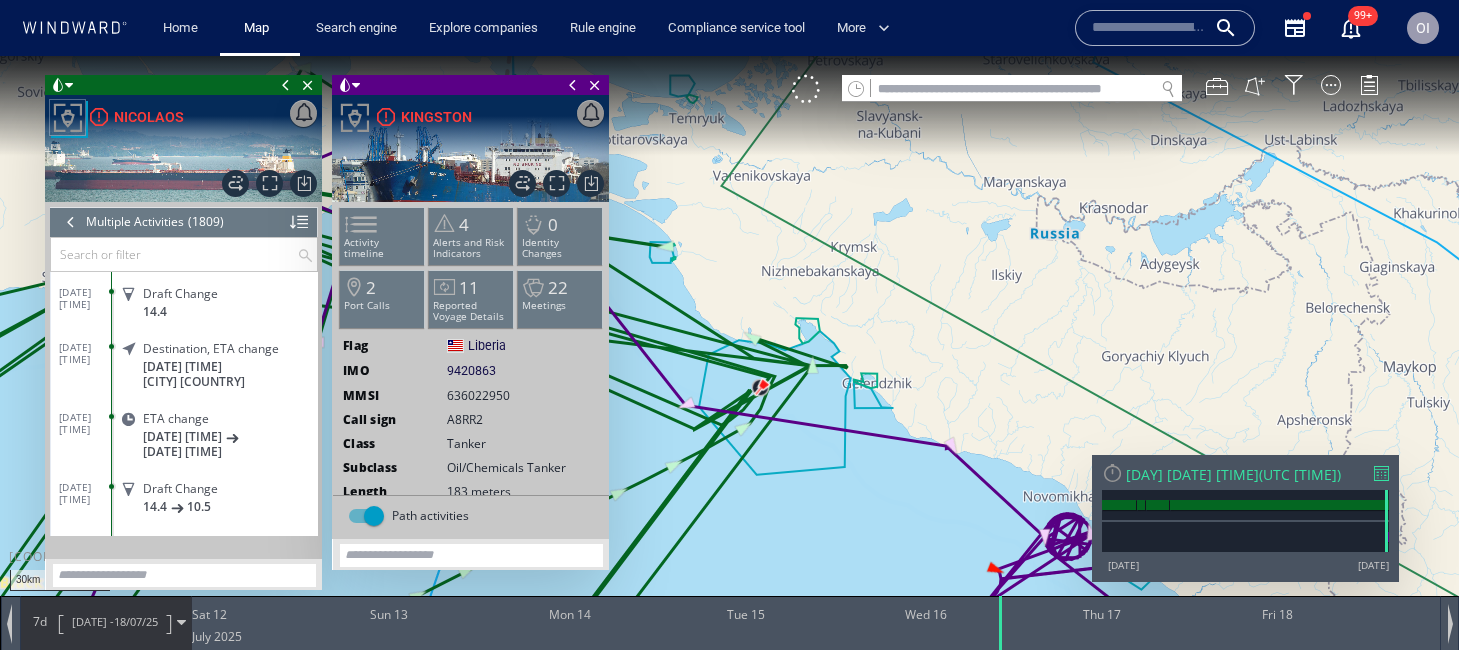 scroll, scrollTop: 1356, scrollLeft: 0, axis: vertical 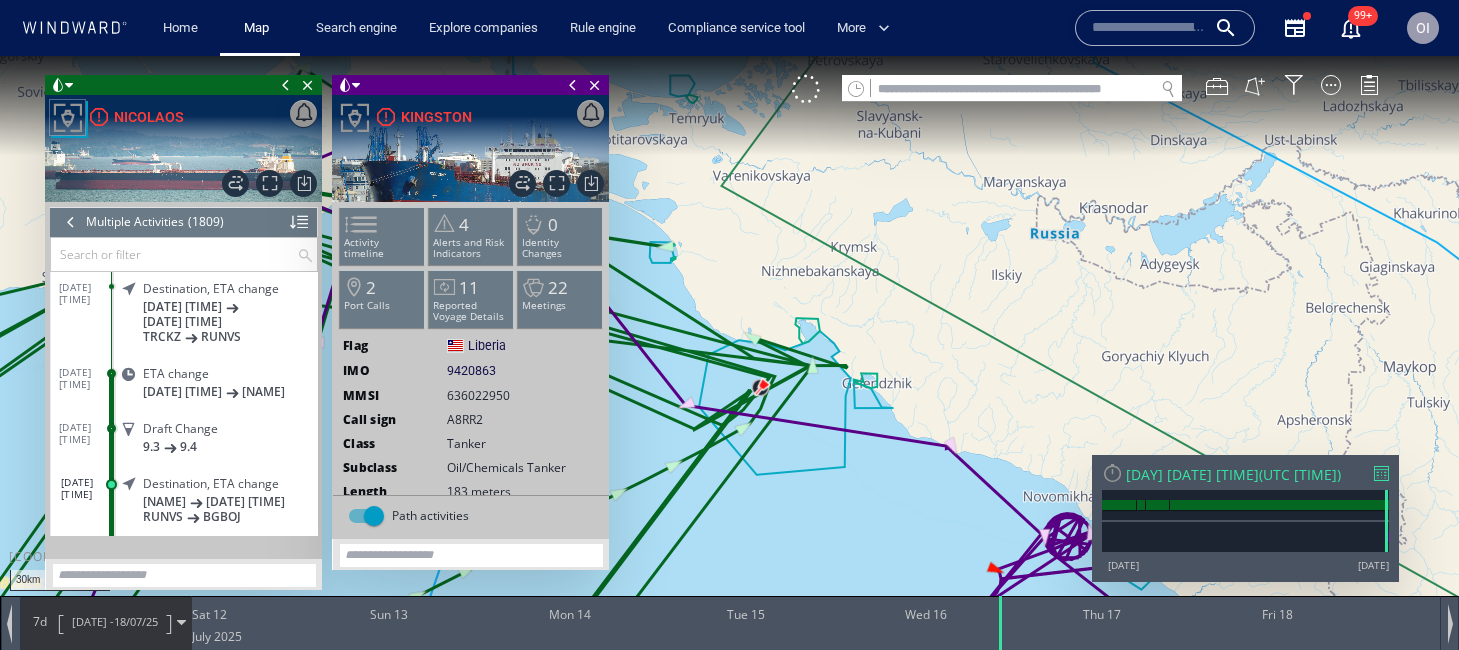 click on "[DATE] [TIME] [DATE] [TIME]" 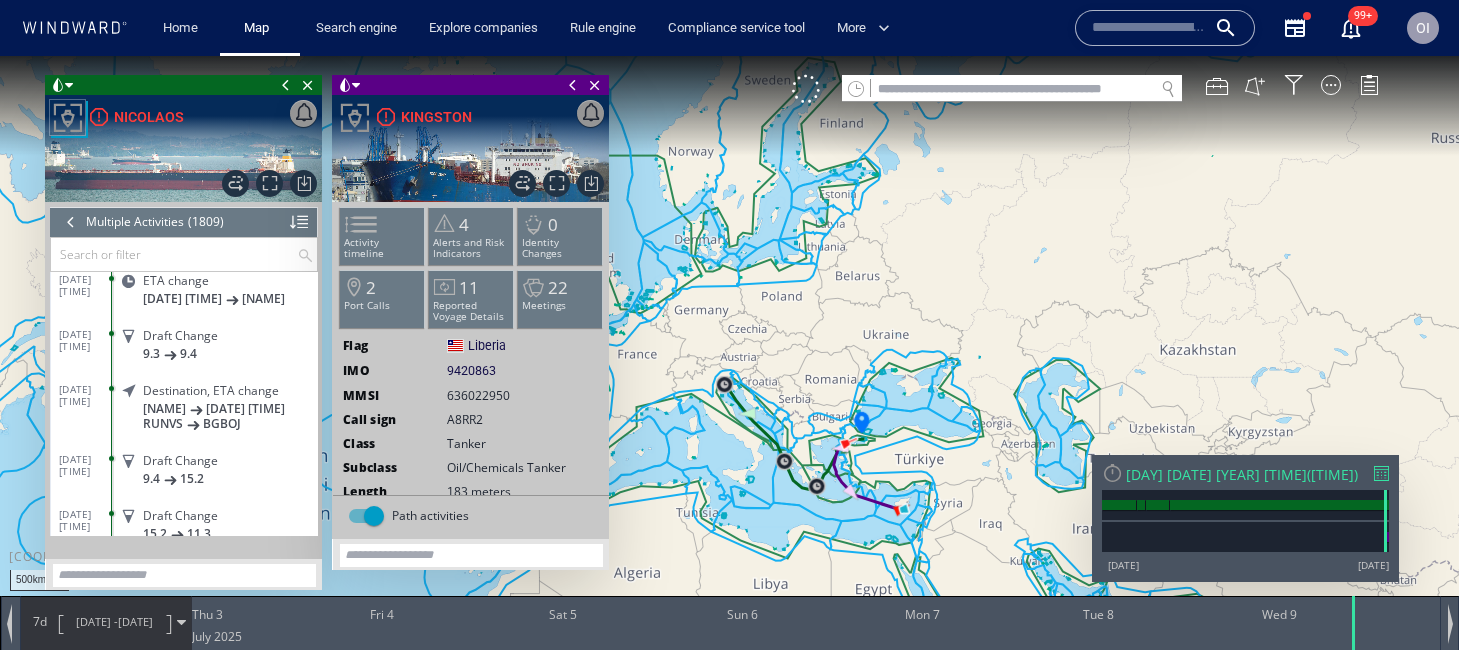 scroll, scrollTop: 99172, scrollLeft: 0, axis: vertical 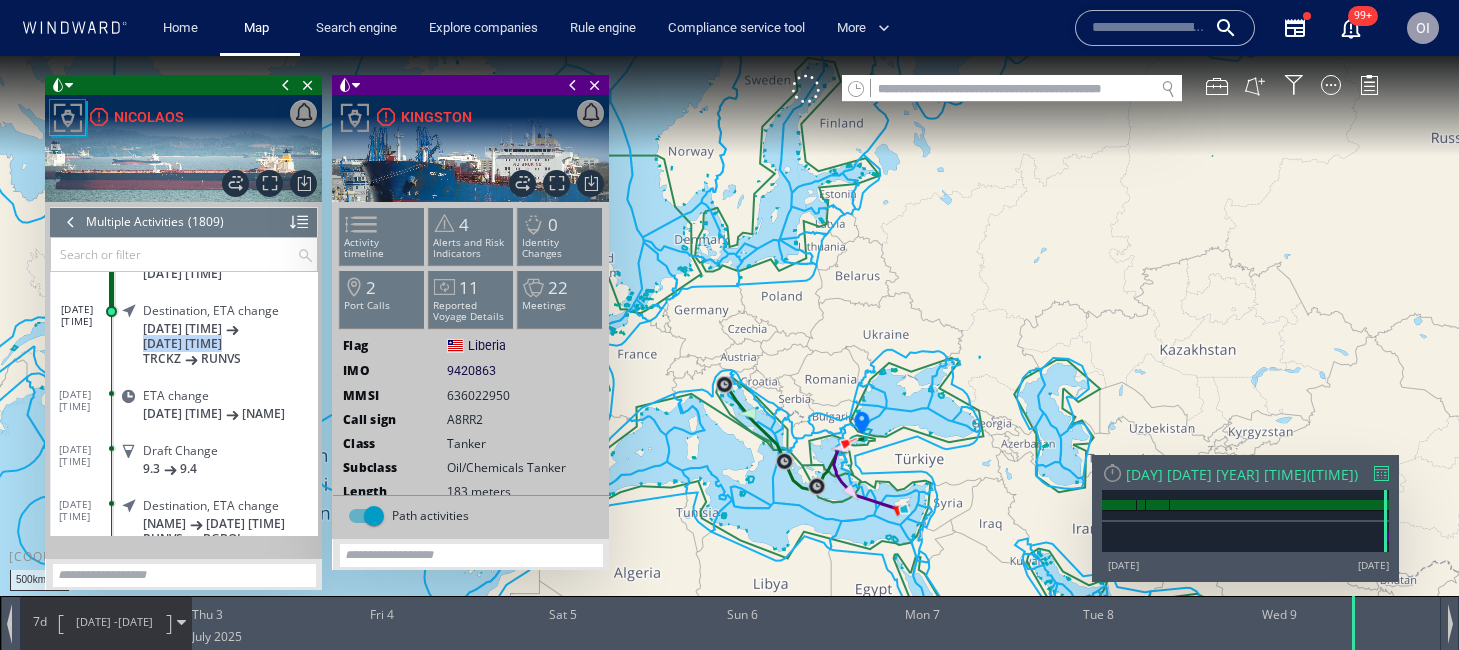 drag, startPoint x: 137, startPoint y: 364, endPoint x: 221, endPoint y: 321, distance: 94.36631 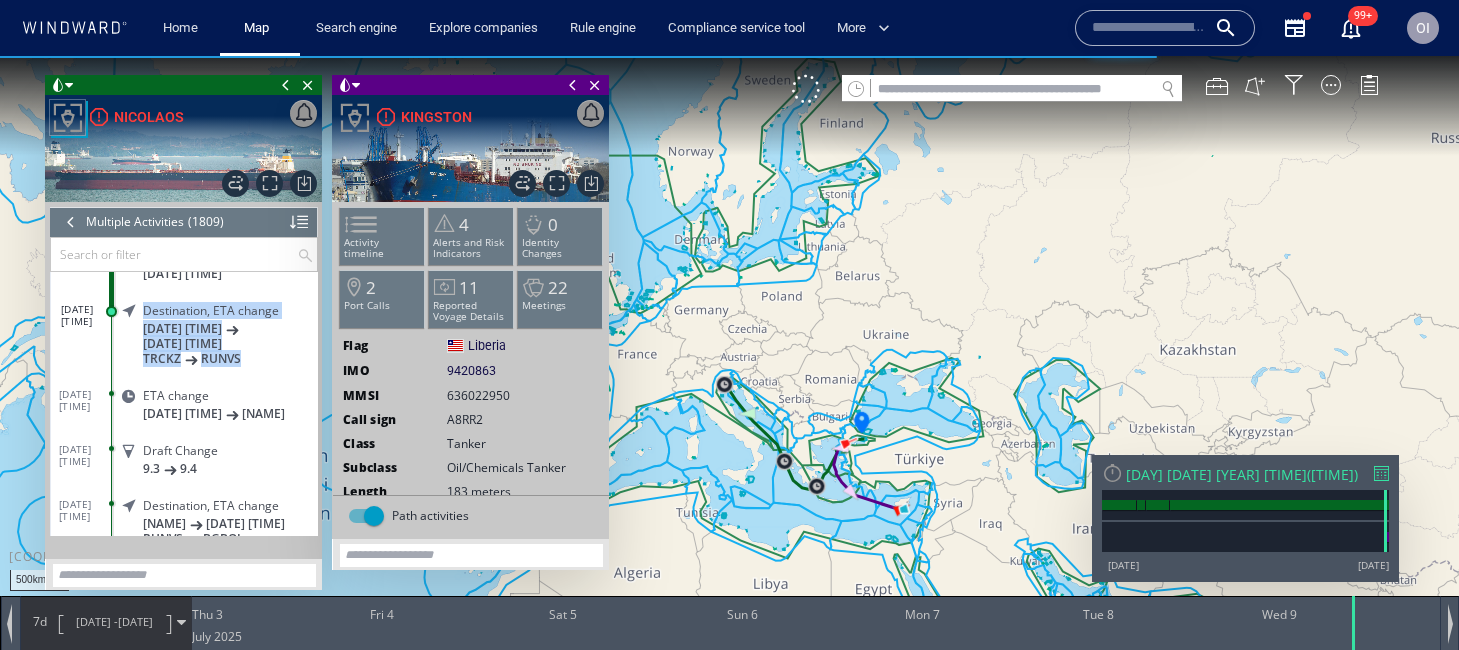 copy on "Destination, ETA change [DATE] [TIME] [DATE] [TIME] [LOCATION] [LOCATION]" 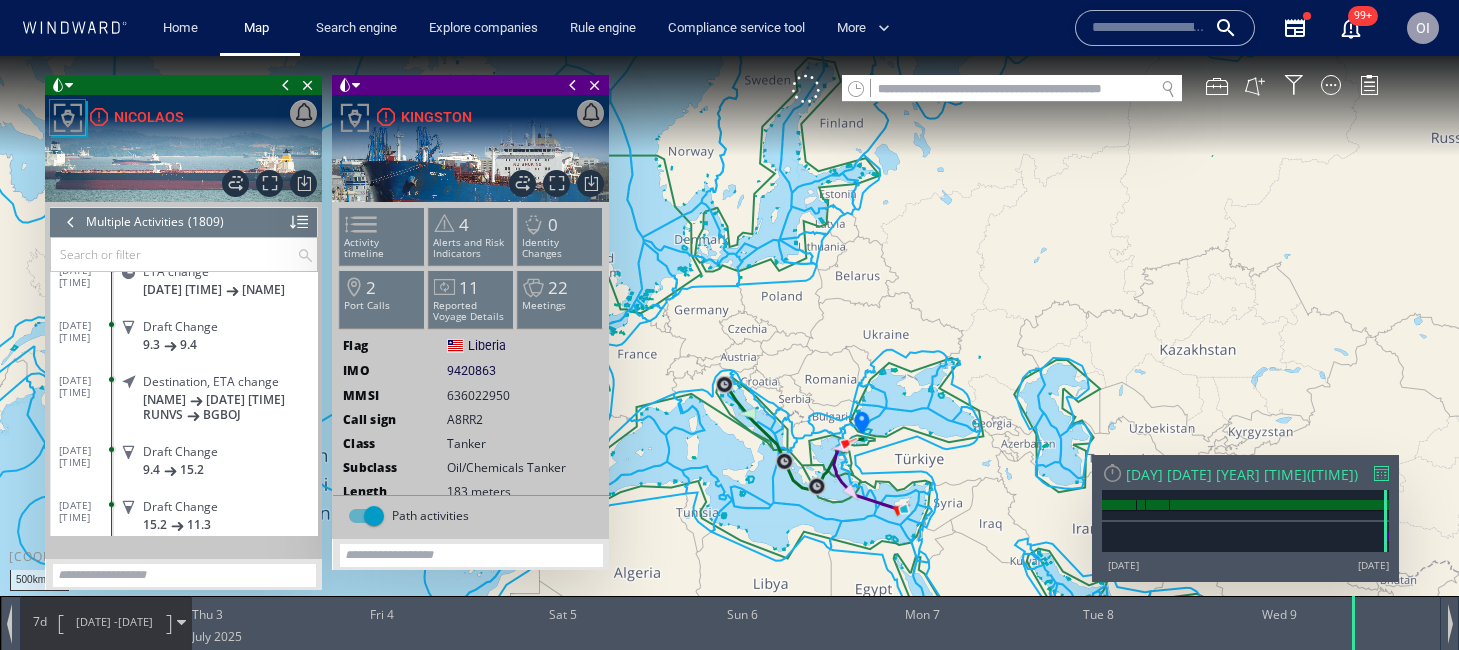 scroll, scrollTop: 99190, scrollLeft: 0, axis: vertical 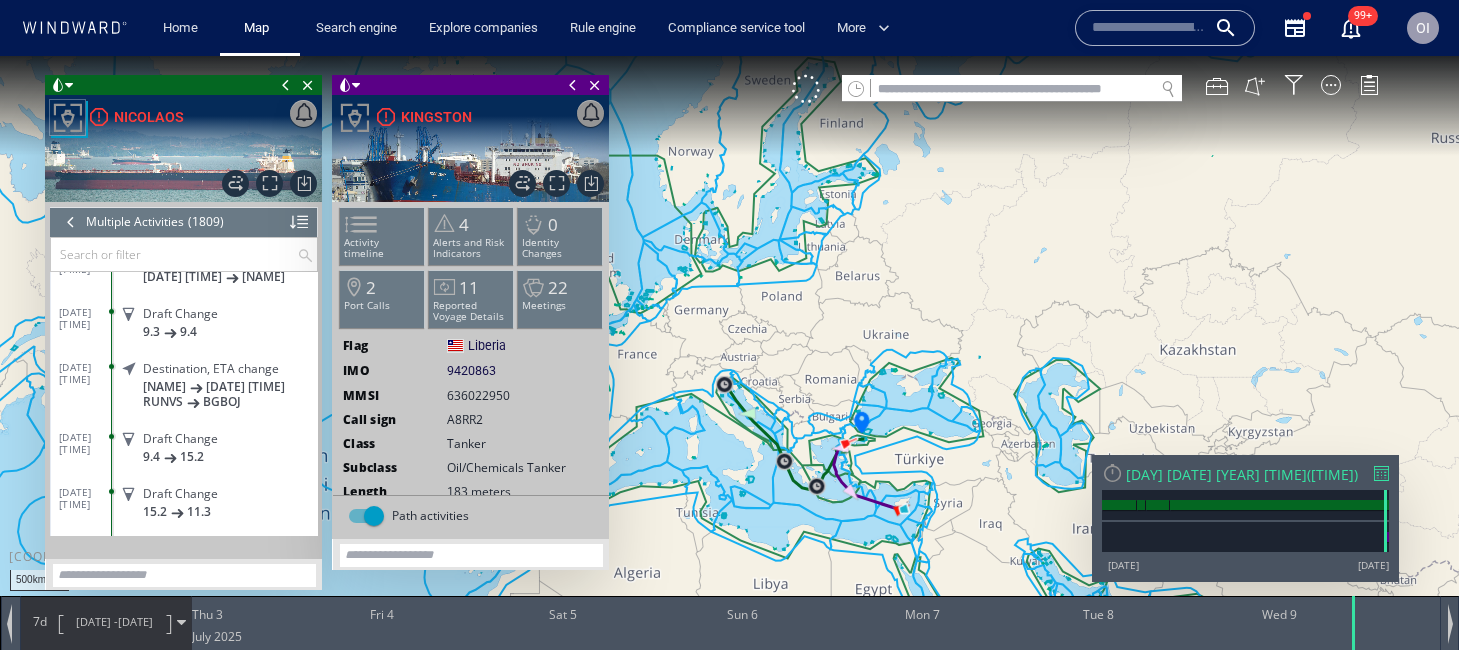 click on "[DATE] [TIME] [DATE] [TIME]" 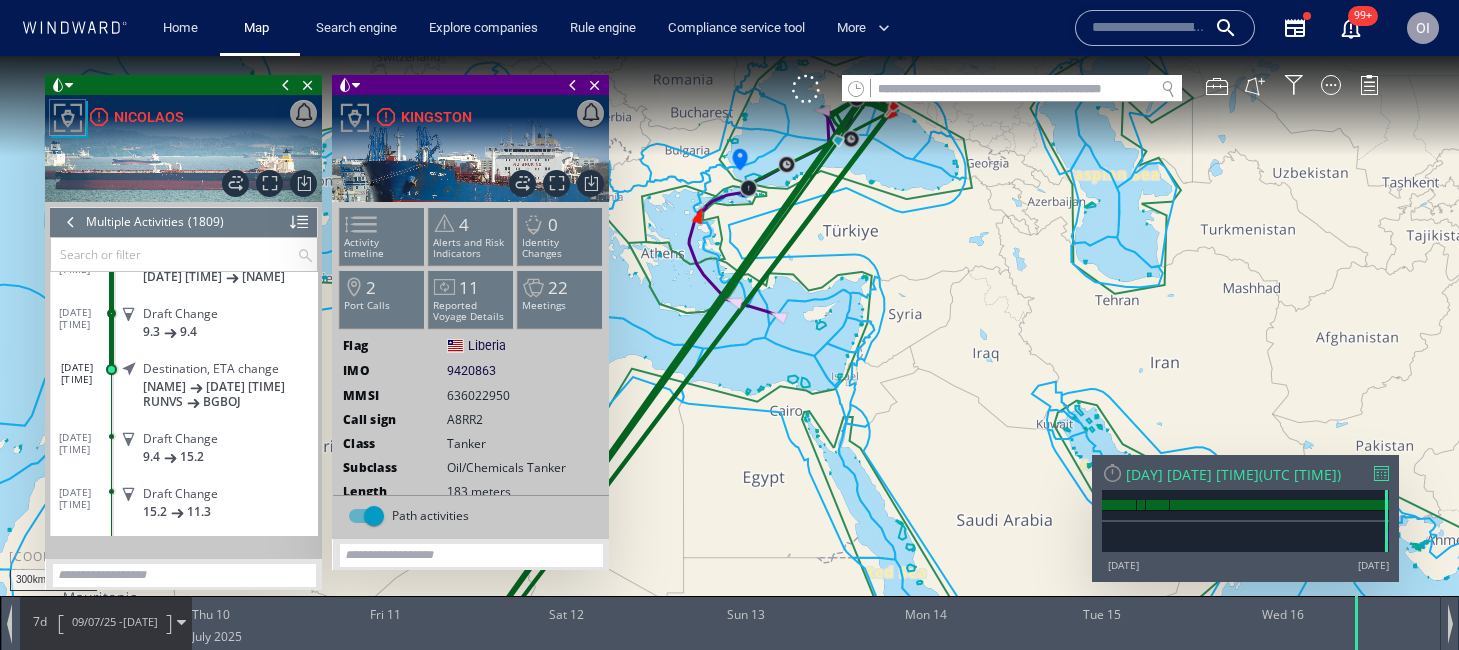 drag, startPoint x: 885, startPoint y: 165, endPoint x: 889, endPoint y: 279, distance: 114.07015 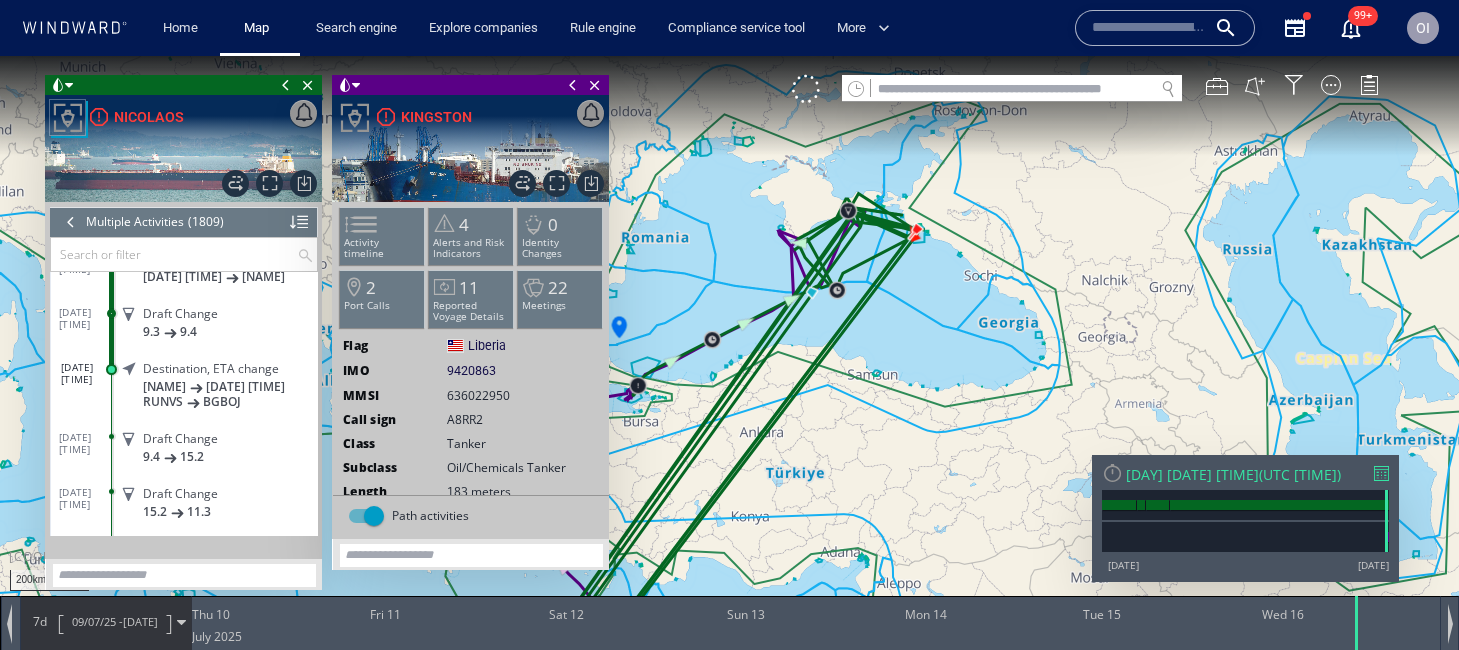drag, startPoint x: 907, startPoint y: 226, endPoint x: 964, endPoint y: 332, distance: 120.353645 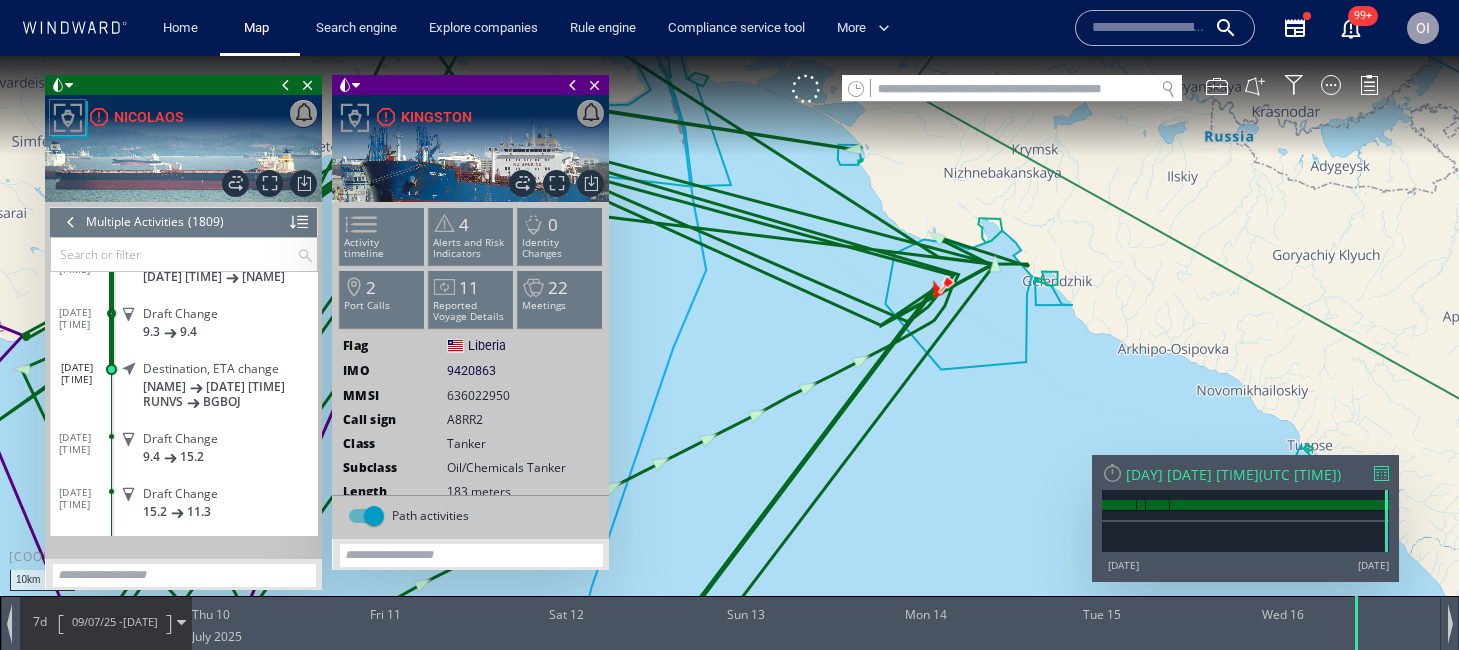 drag, startPoint x: 995, startPoint y: 316, endPoint x: 995, endPoint y: 332, distance: 16 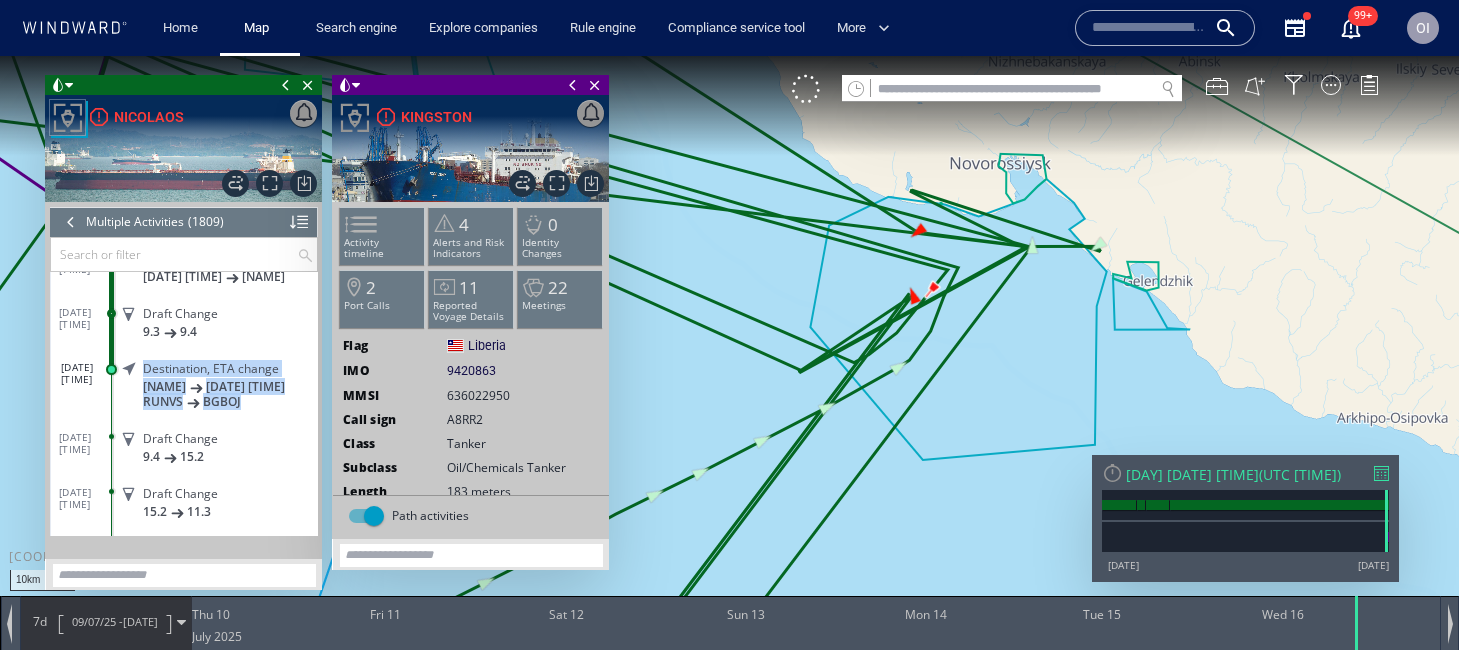 copy on "[EVENT], [DATE] [TIME] [DATE] [TIME] [CODE]" 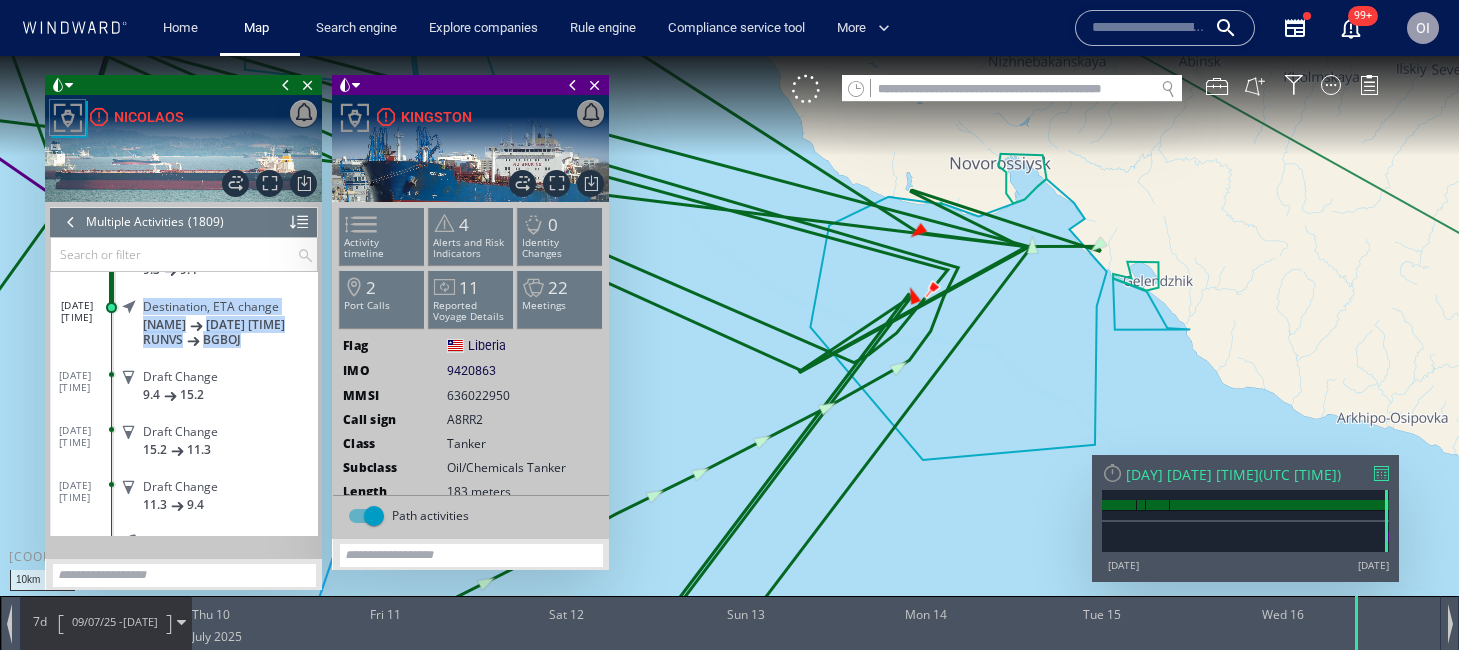 scroll, scrollTop: 99244, scrollLeft: 0, axis: vertical 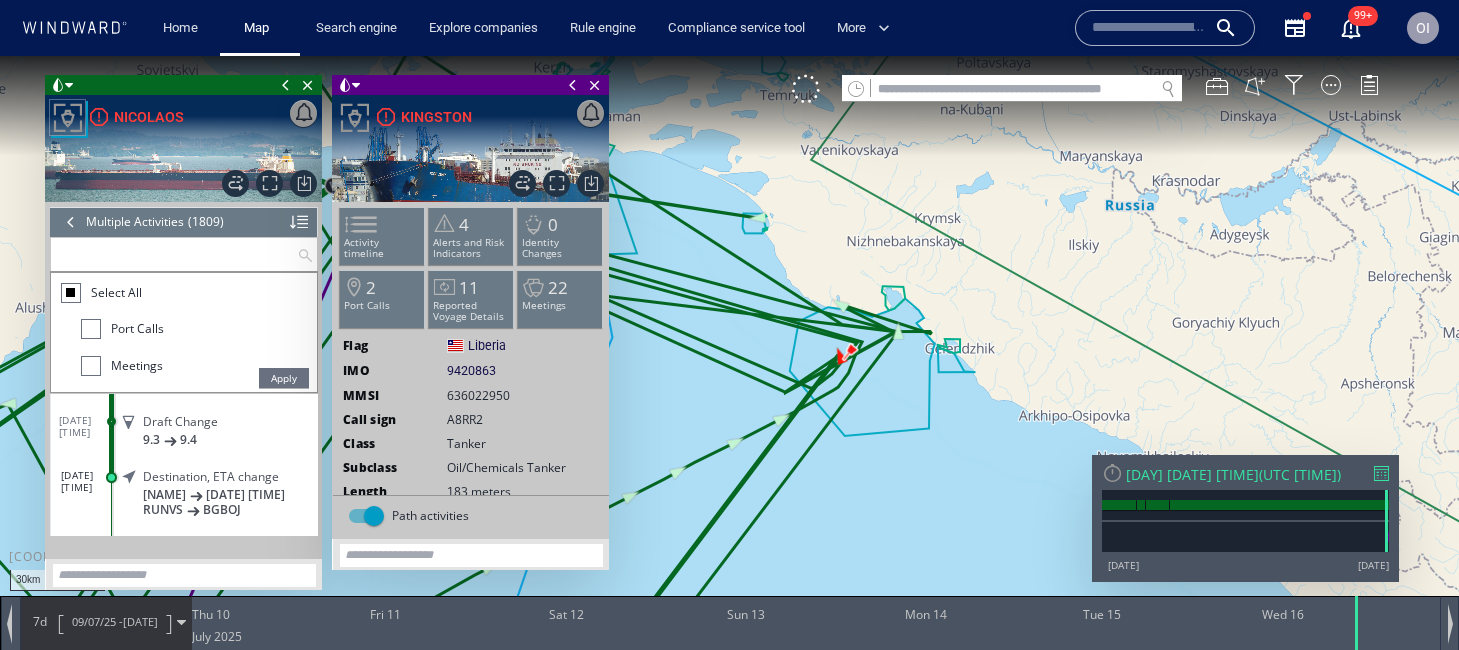 click at bounding box center [174, 254] 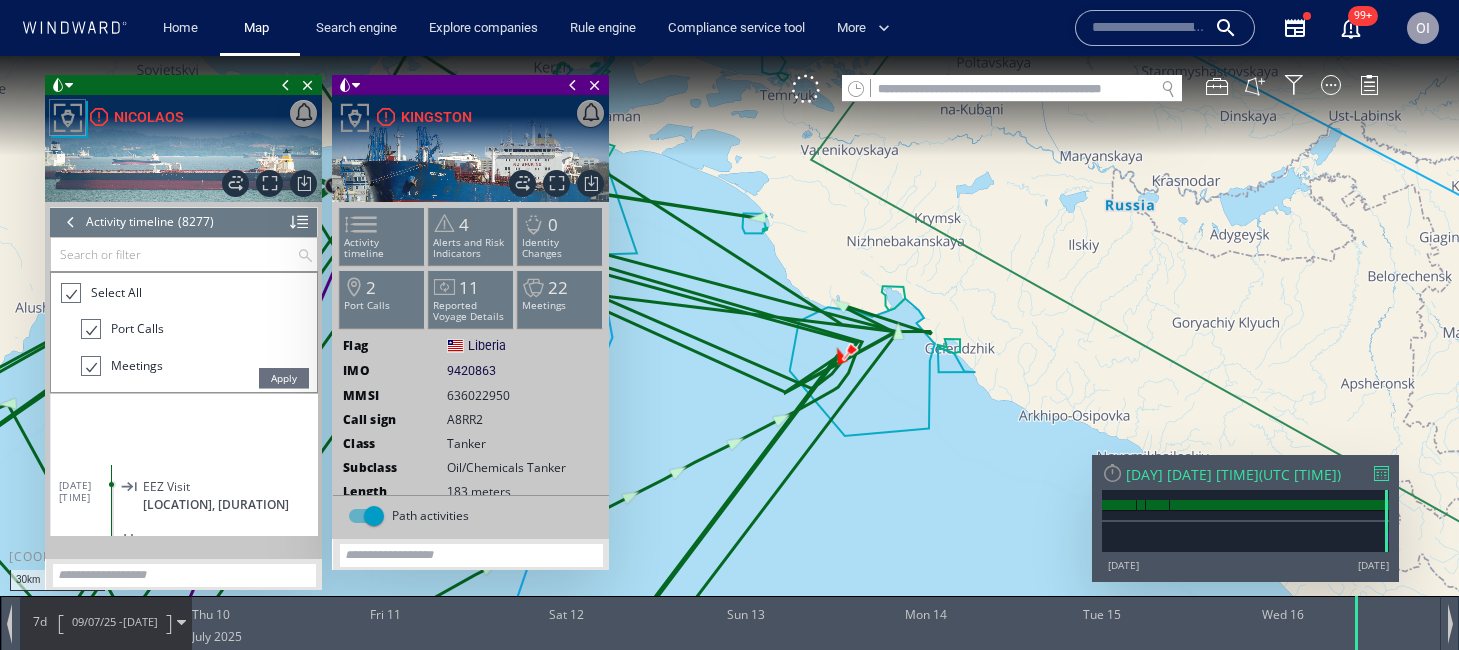 scroll, scrollTop: 99440, scrollLeft: 0, axis: vertical 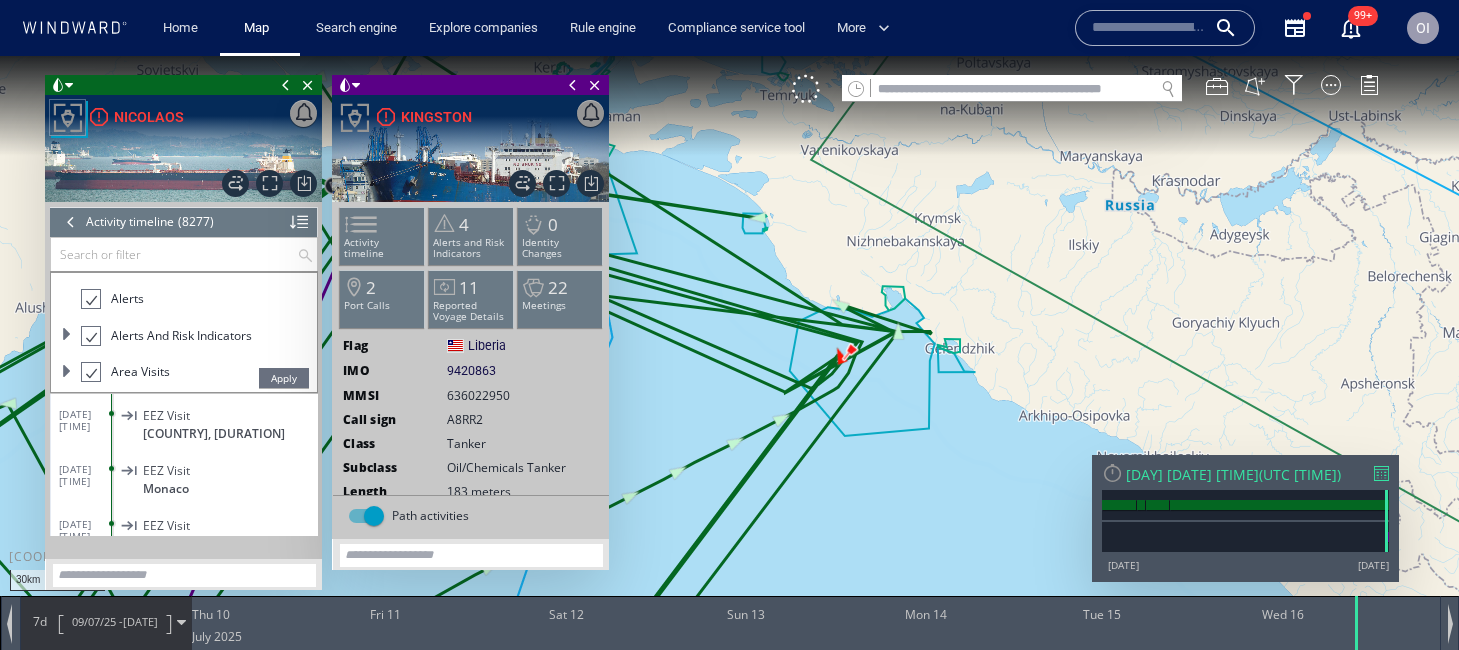 click on "Apply" at bounding box center [284, 378] 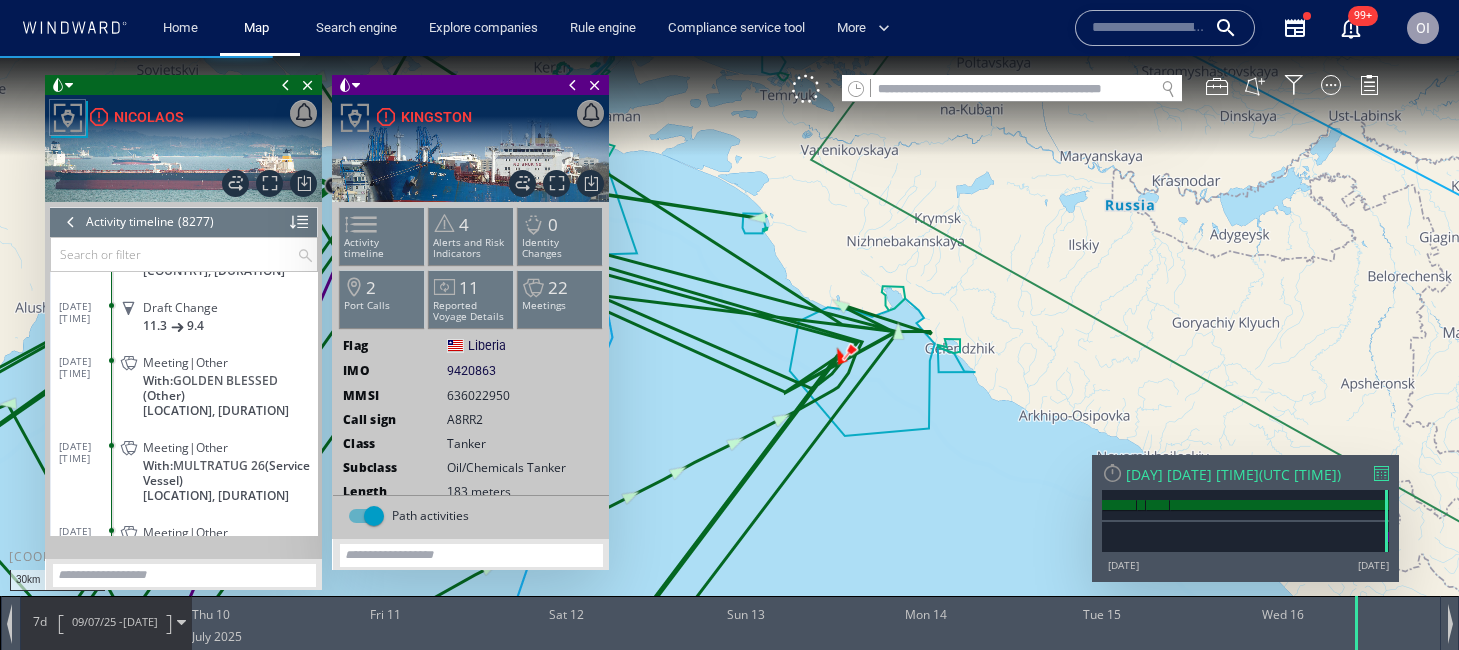 scroll, scrollTop: 454151, scrollLeft: 0, axis: vertical 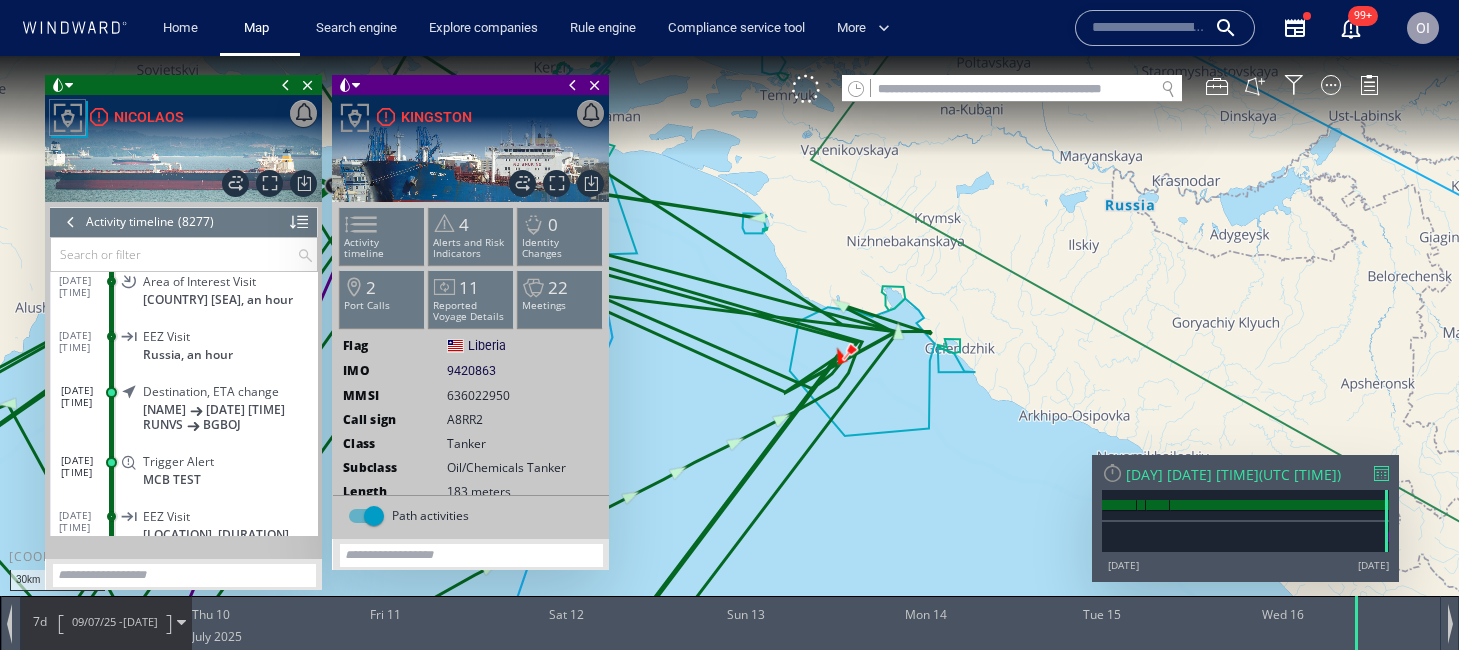 copy on "[DATE] [TIME]" 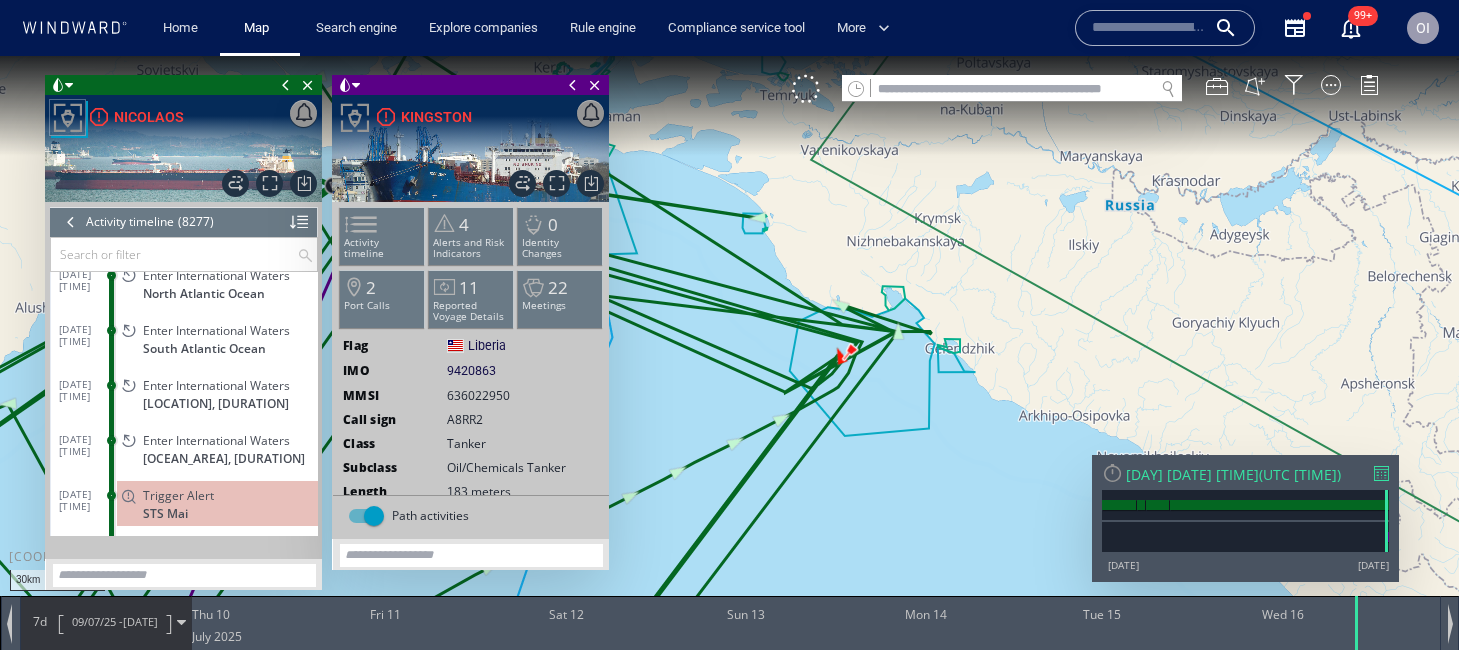 scroll, scrollTop: 440192, scrollLeft: 0, axis: vertical 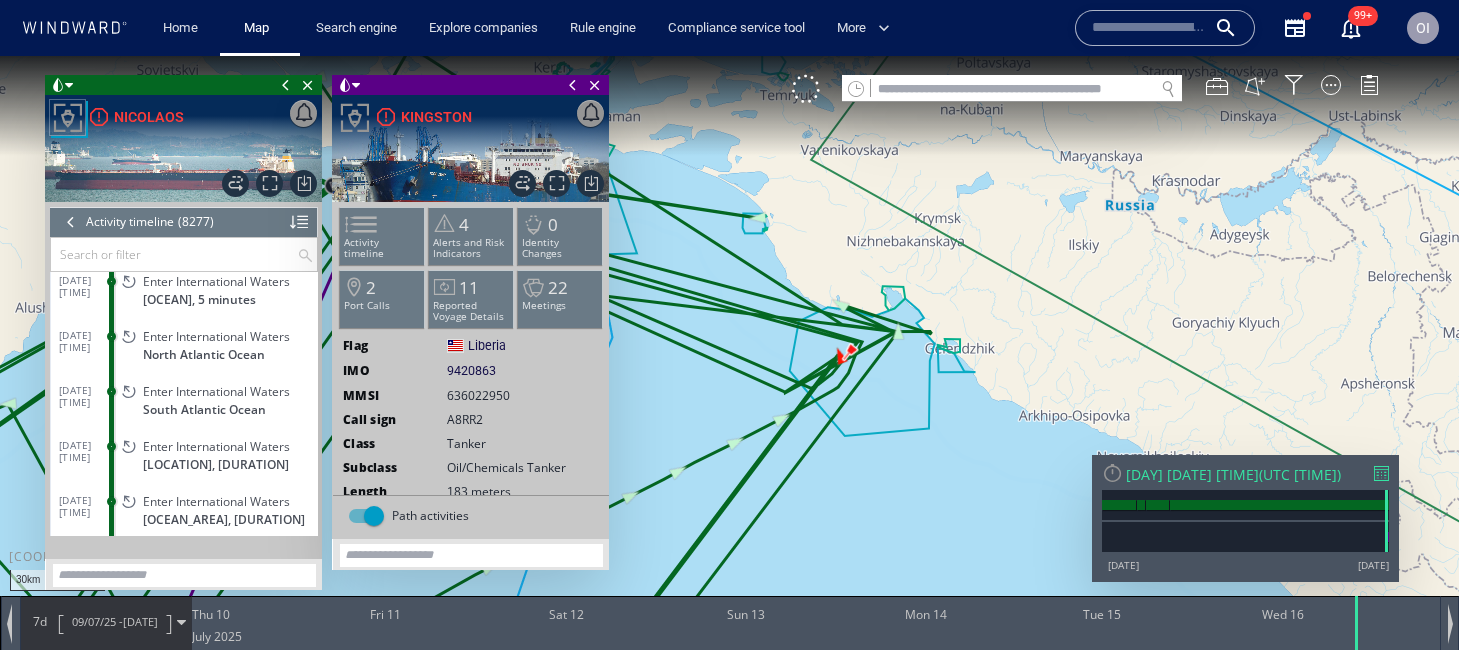 click at bounding box center [174, 254] 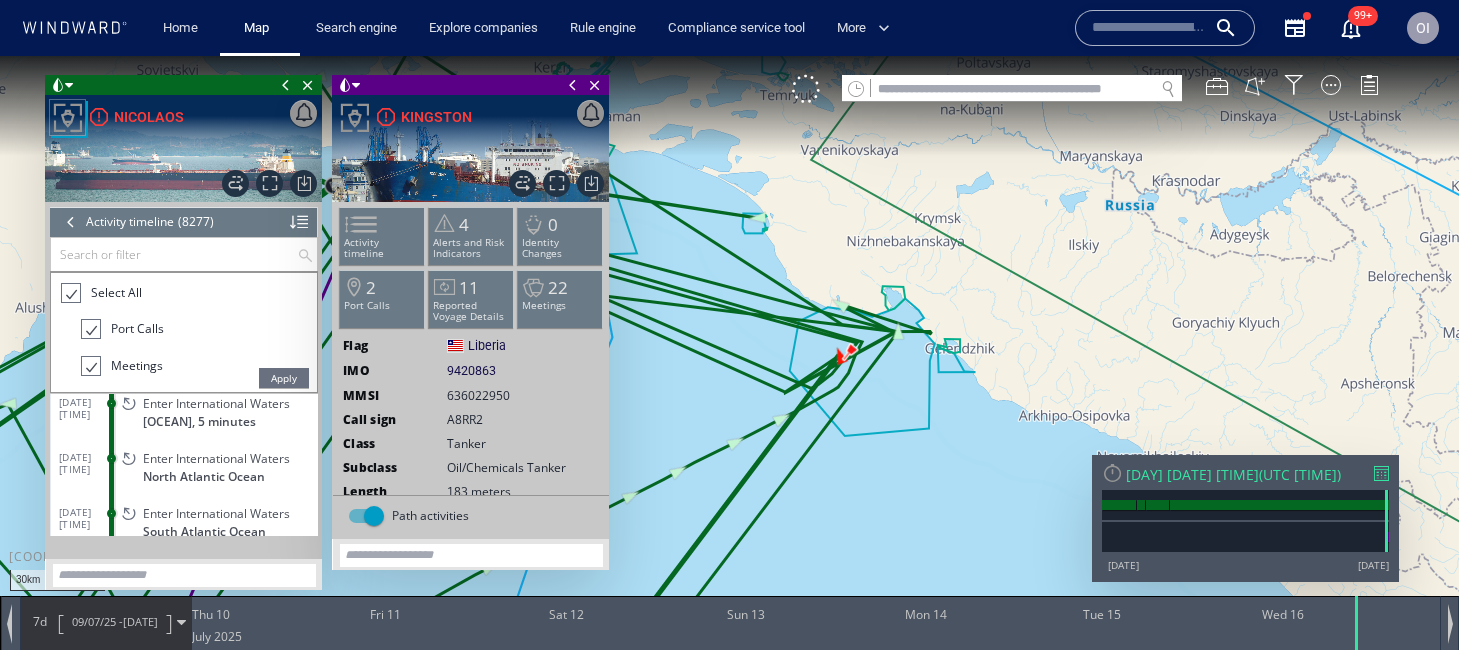 click at bounding box center [70, 293] 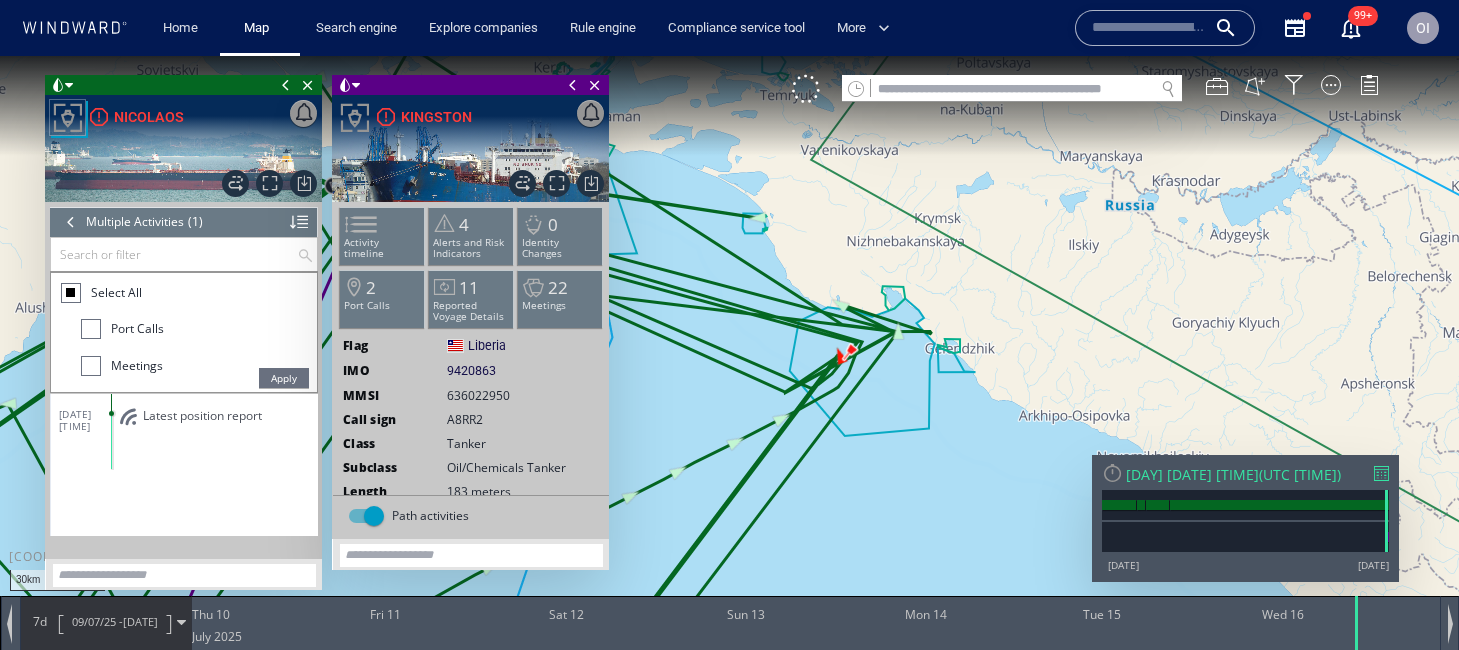 scroll, scrollTop: 0, scrollLeft: 0, axis: both 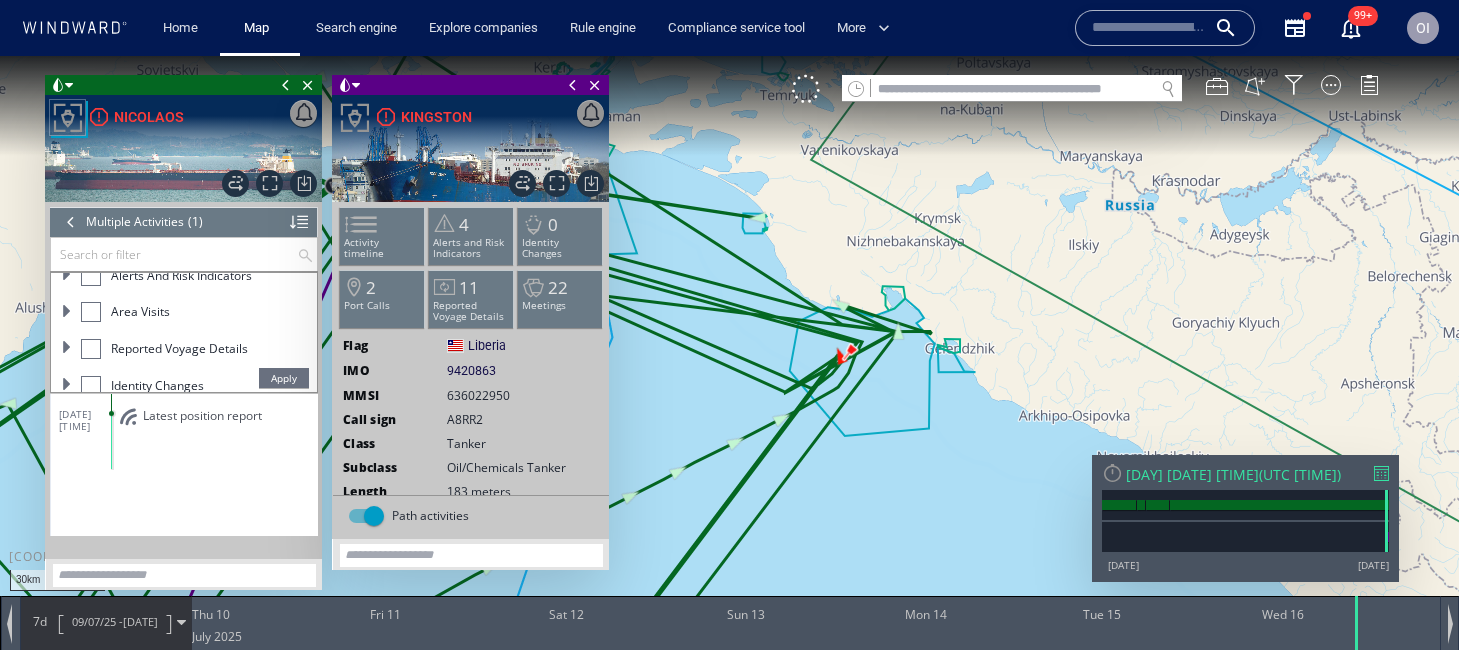 click at bounding box center [91, 349] 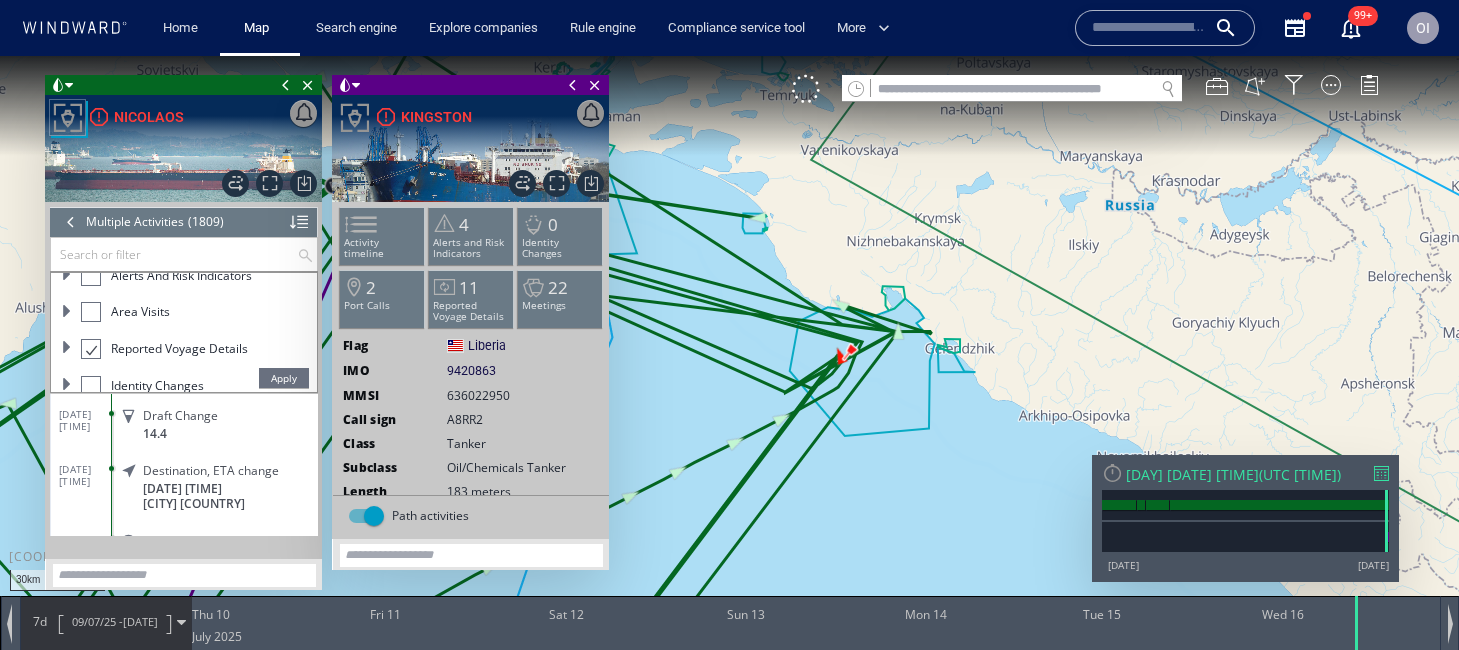 click on "Apply" at bounding box center [284, 378] 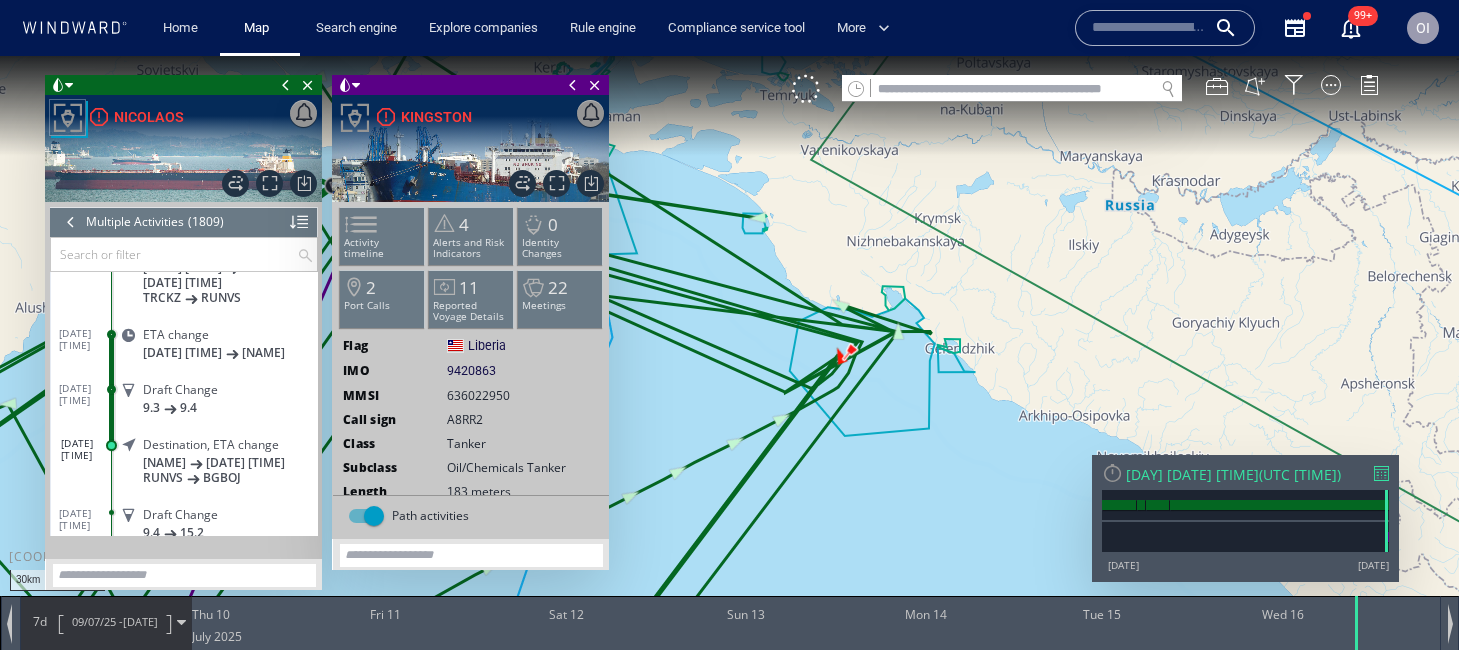 scroll, scrollTop: 99141, scrollLeft: 0, axis: vertical 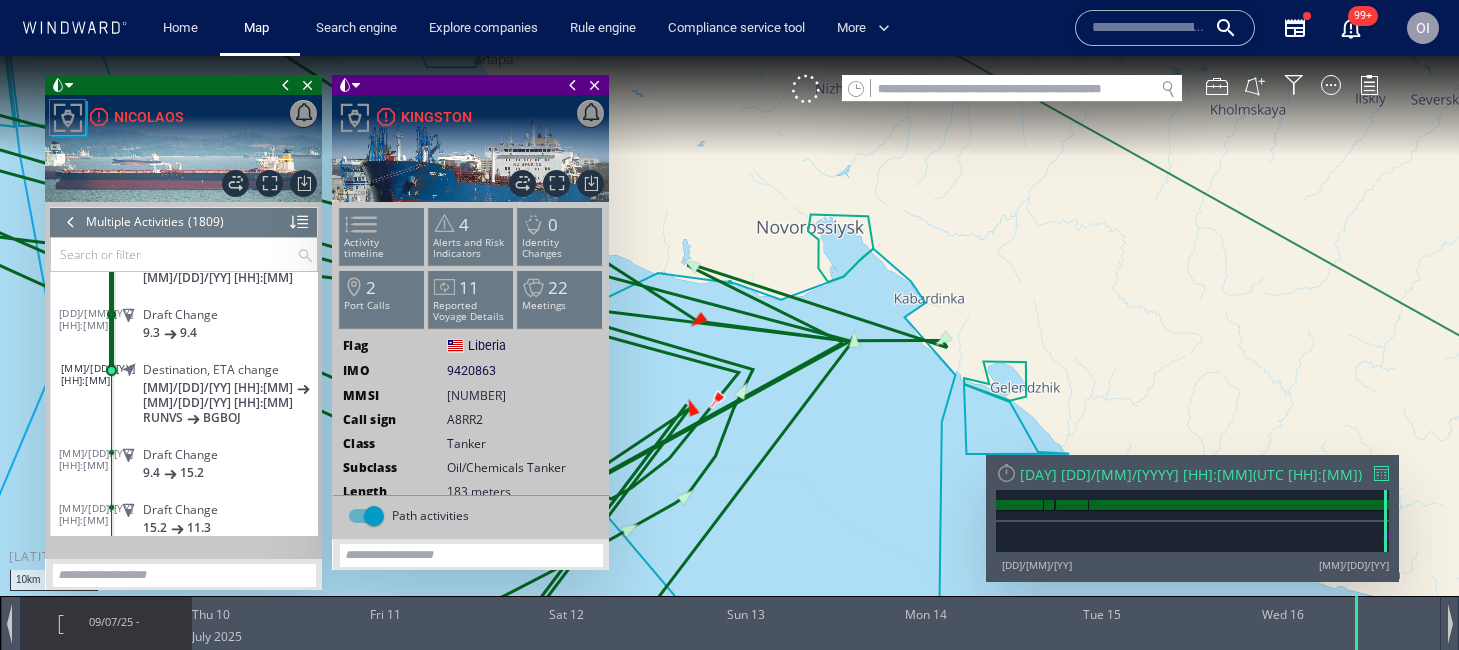 drag, startPoint x: 794, startPoint y: 447, endPoint x: 1048, endPoint y: 451, distance: 254.0315 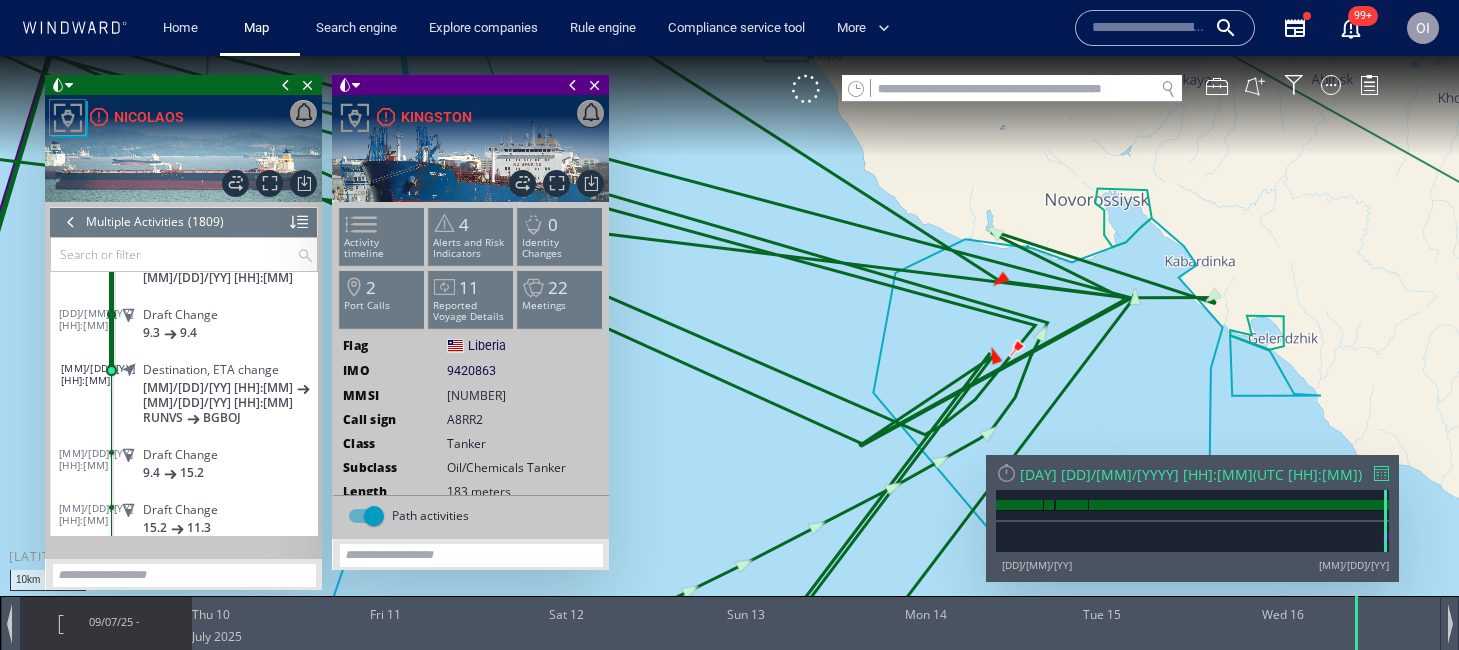 drag, startPoint x: 776, startPoint y: 460, endPoint x: 1021, endPoint y: 460, distance: 245 